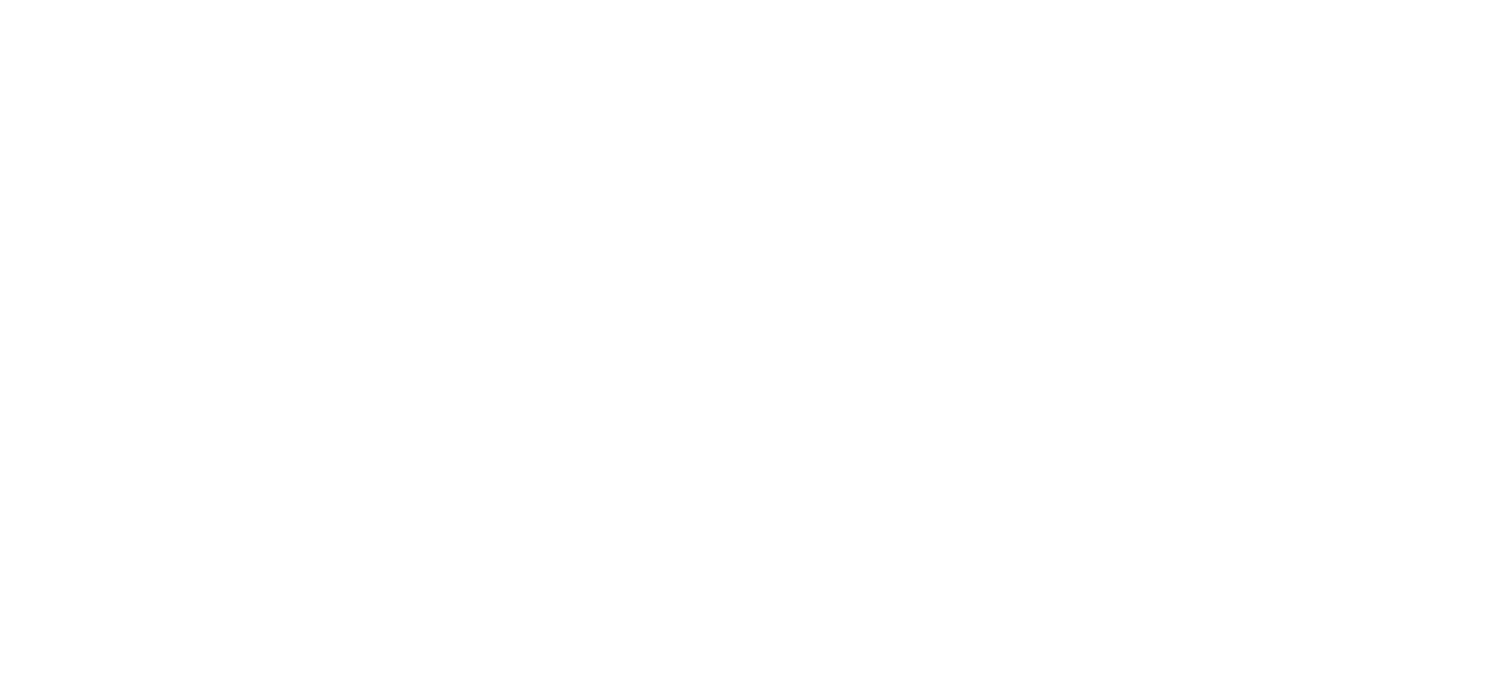 scroll, scrollTop: 0, scrollLeft: 0, axis: both 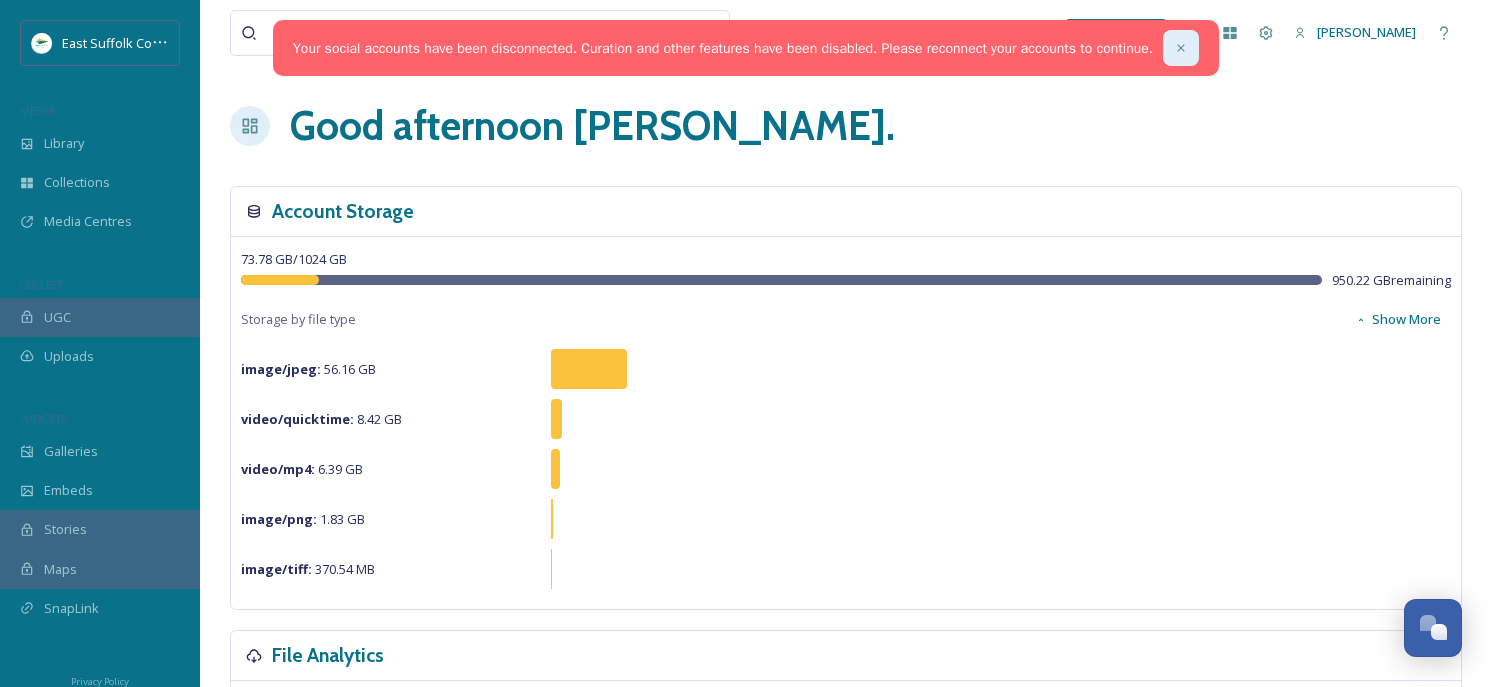 click at bounding box center (1181, 48) 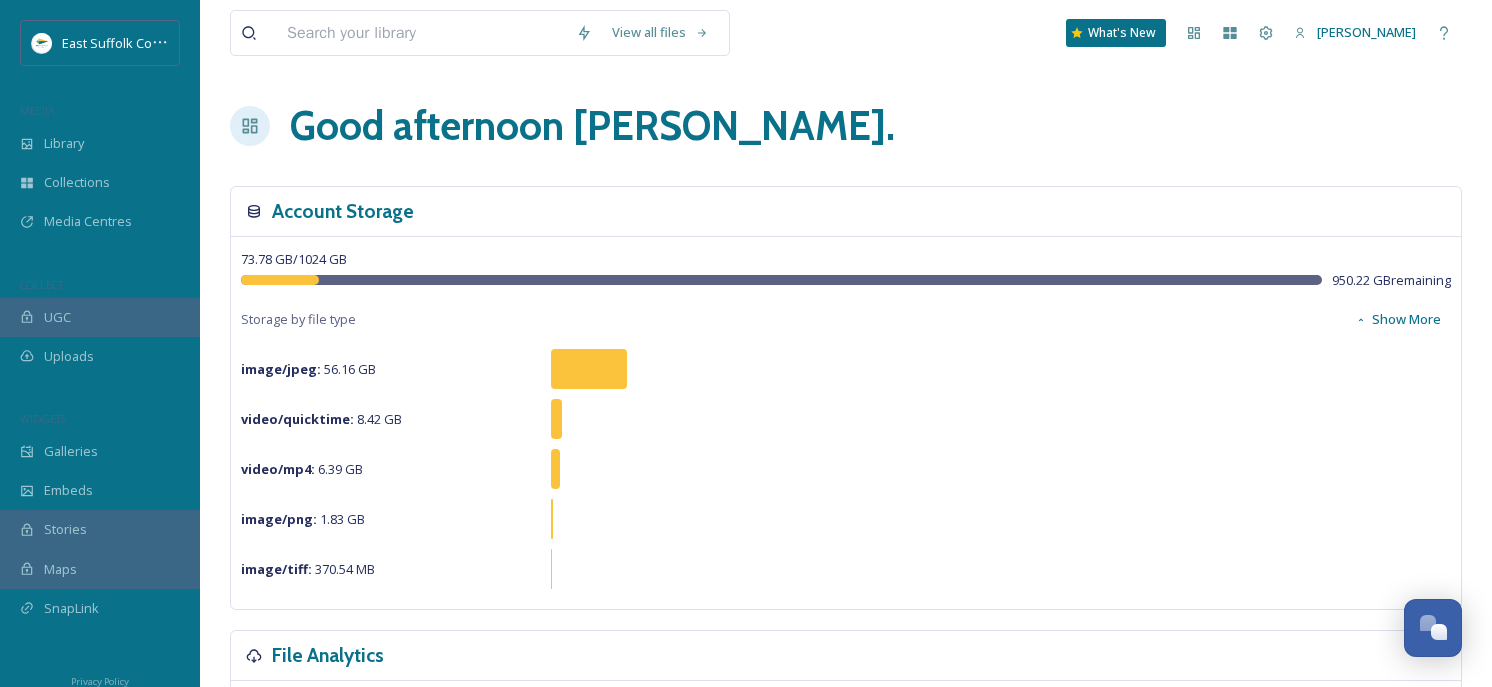 click at bounding box center (421, 33) 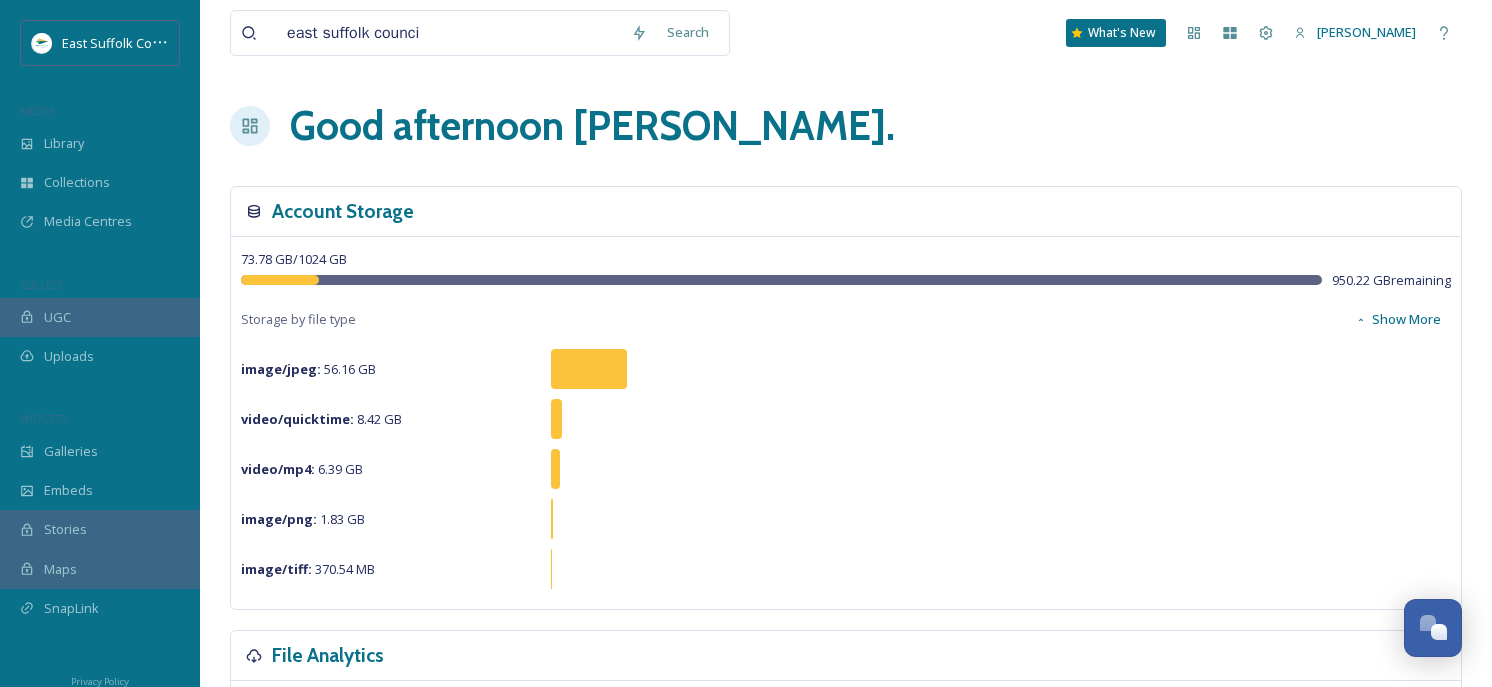 type on "east suffolk council" 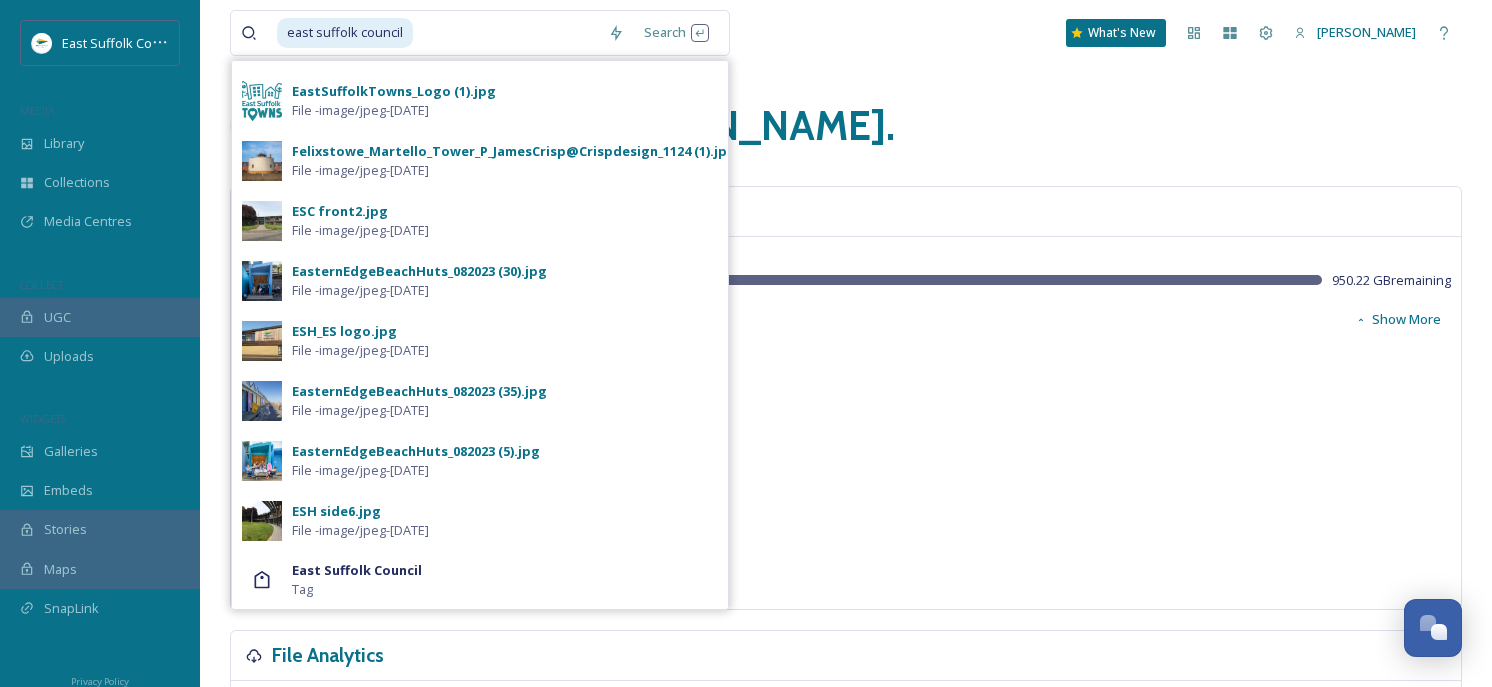 scroll, scrollTop: 55, scrollLeft: 0, axis: vertical 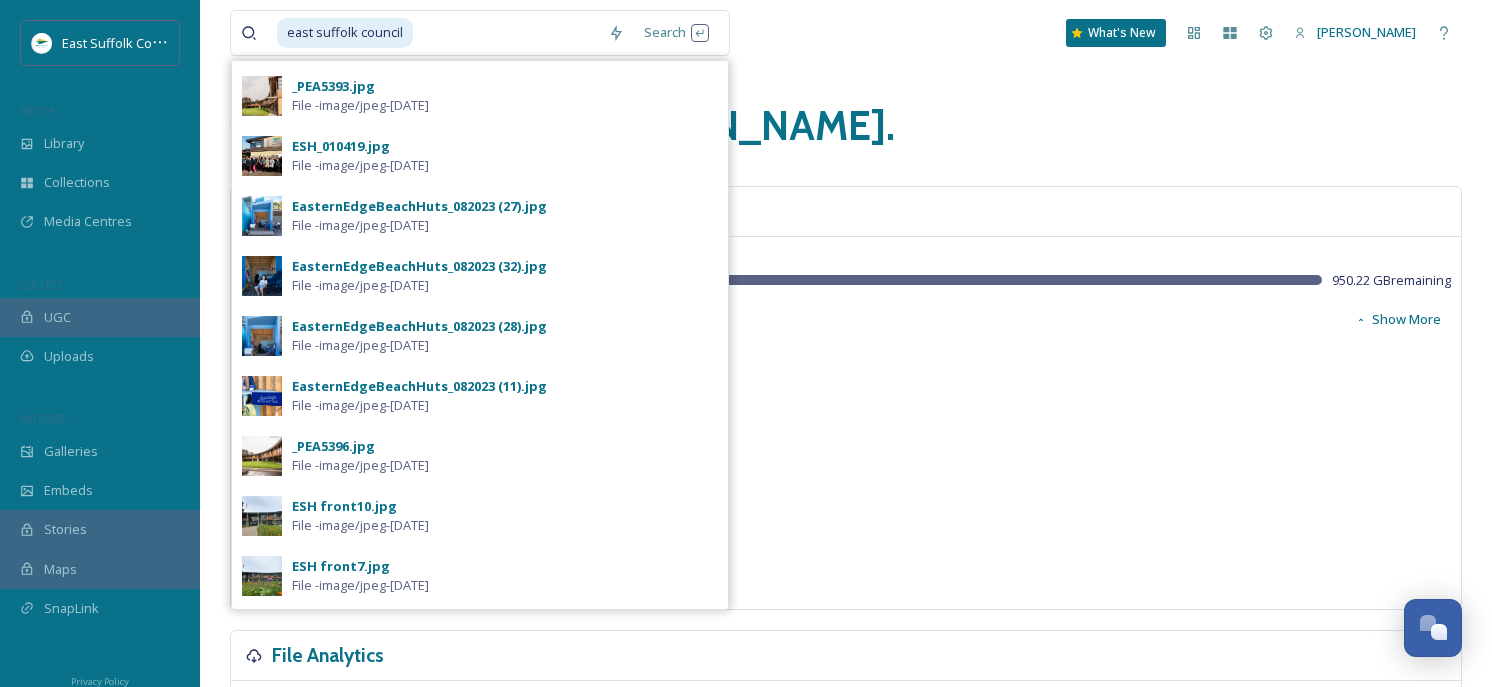 drag, startPoint x: 494, startPoint y: 45, endPoint x: 354, endPoint y: 44, distance: 140.00357 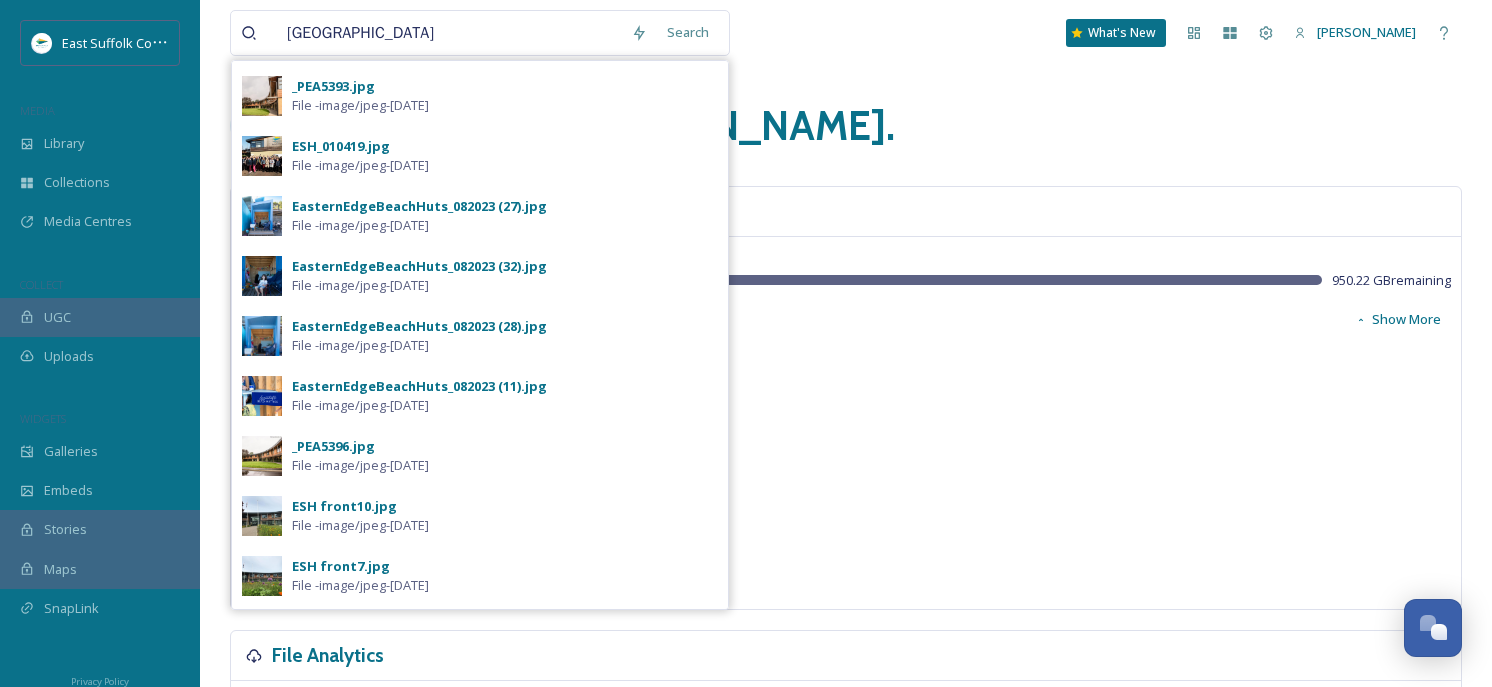 scroll, scrollTop: 0, scrollLeft: 0, axis: both 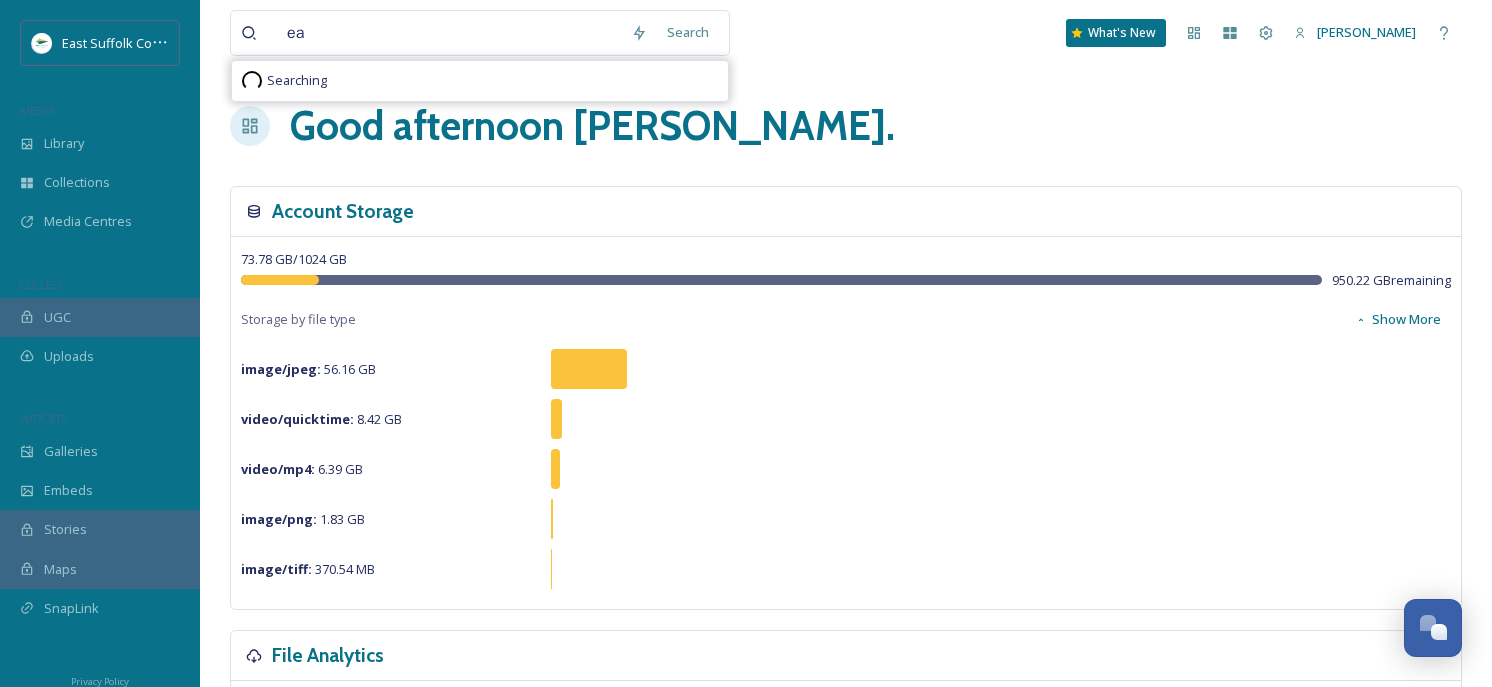 type on "e" 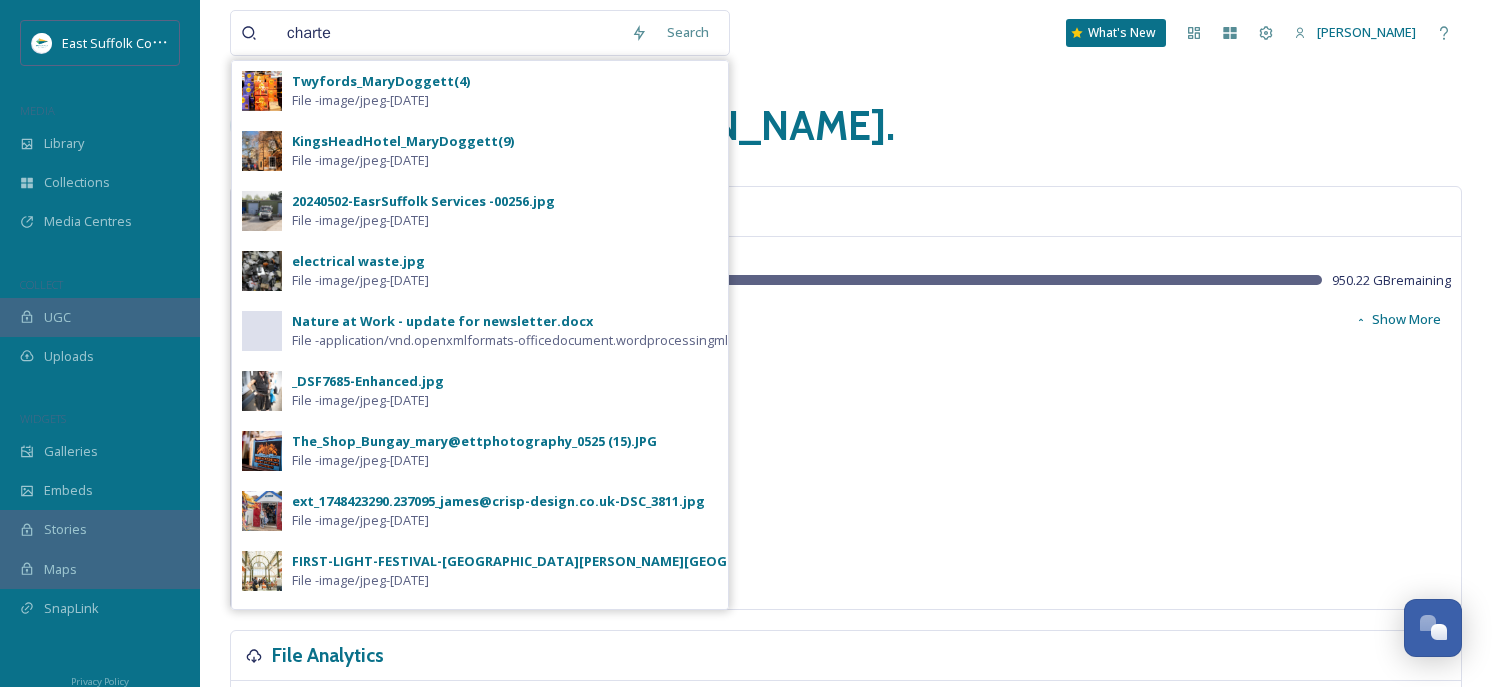 type on "charter" 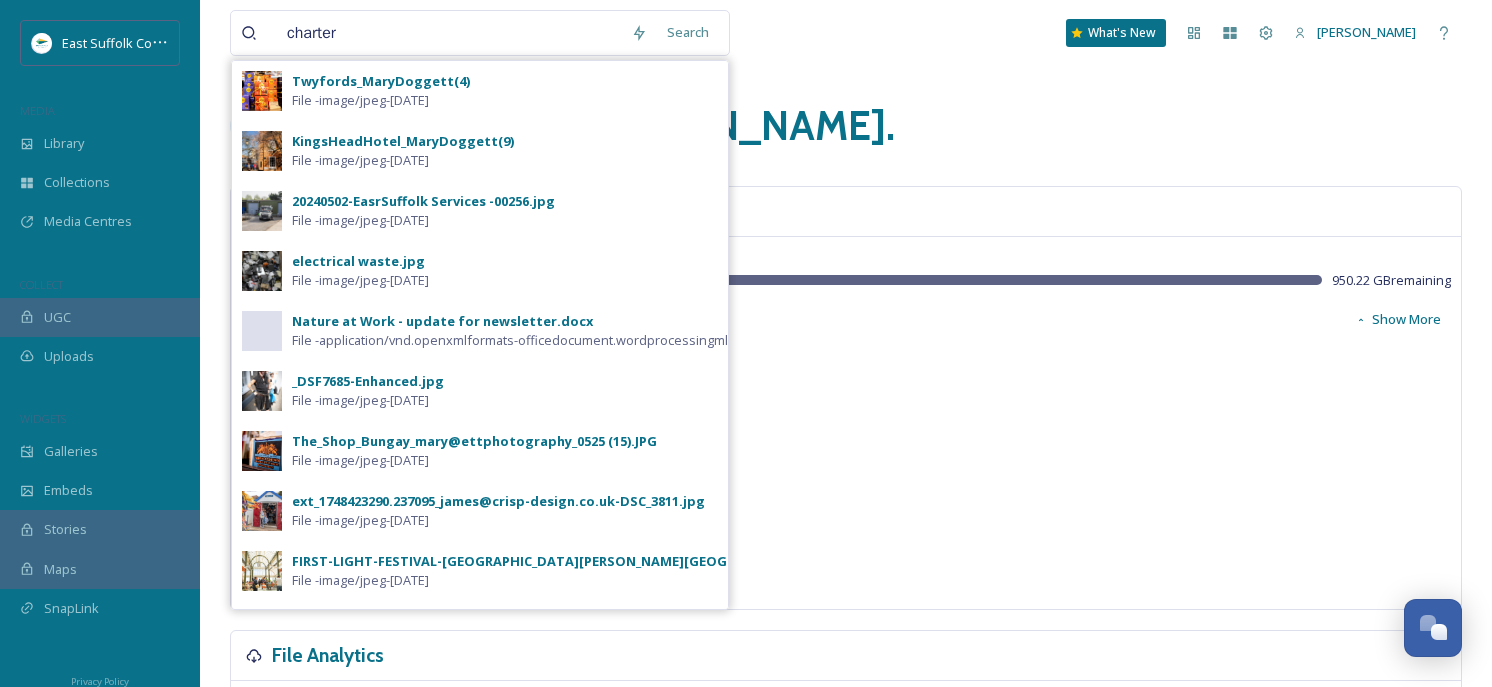 type 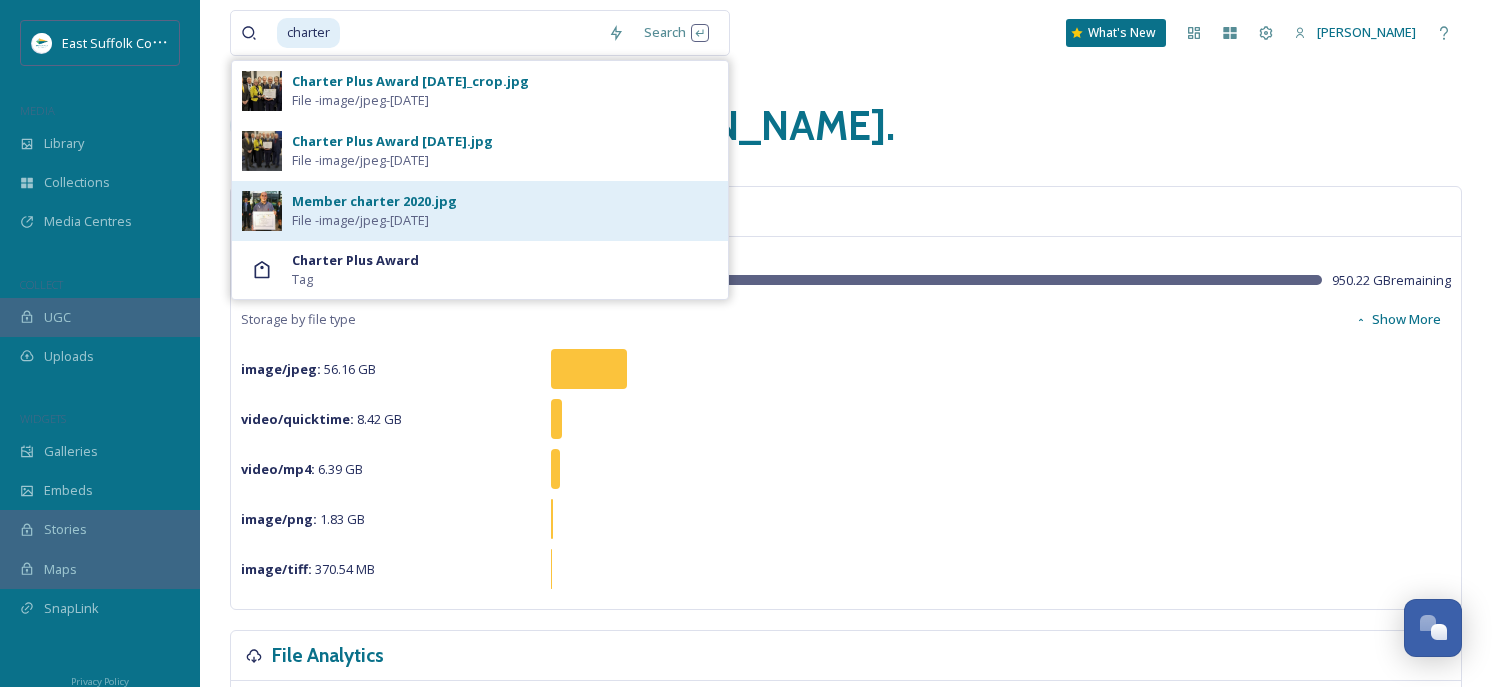 click on "File -  image/jpeg  -  Apr 22 2025" at bounding box center [360, 220] 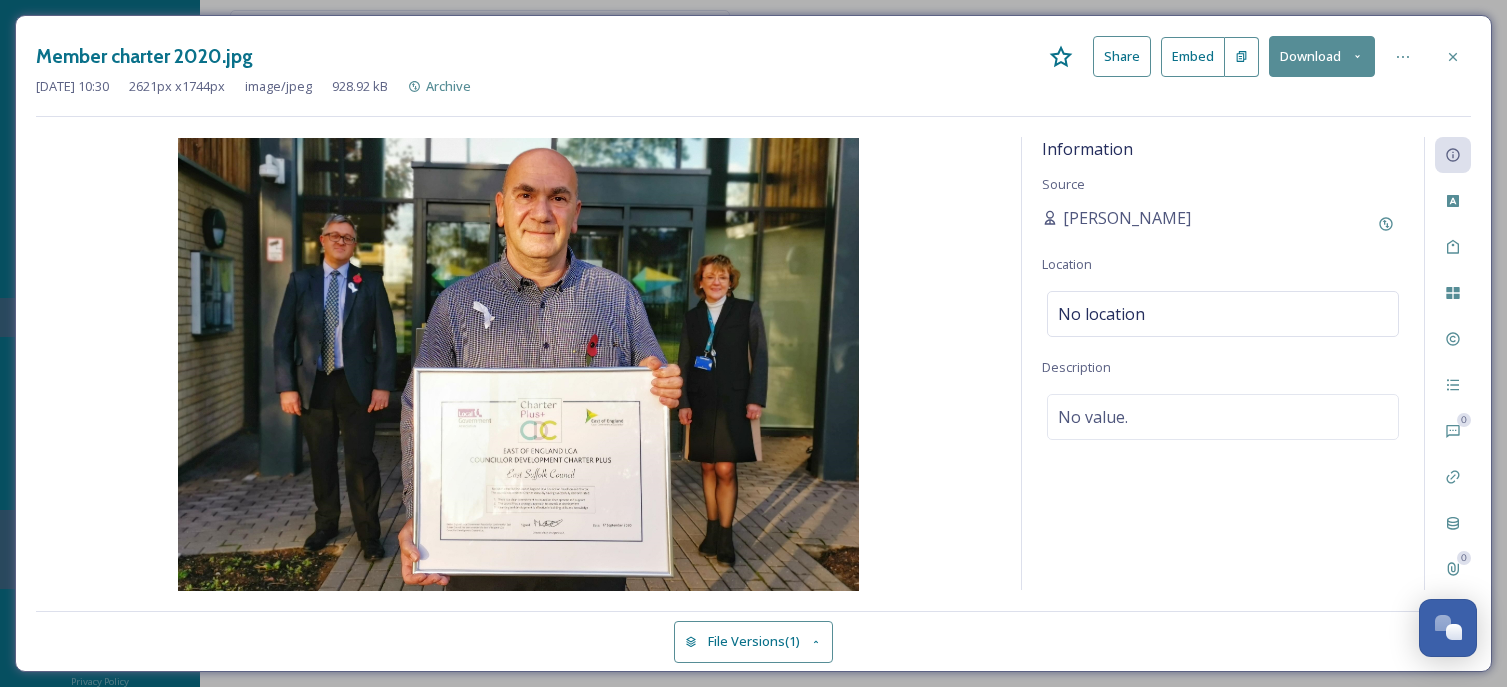 click on "Member charter 2020.jpg Share Embed Download Apr 22 2025 10:30 2621 px x  1744 px image/jpeg 928.92 kB Archive Information Source Lydia Richardson Location No location Description No value. 0 0 File Versions  (1)" at bounding box center (753, 343) 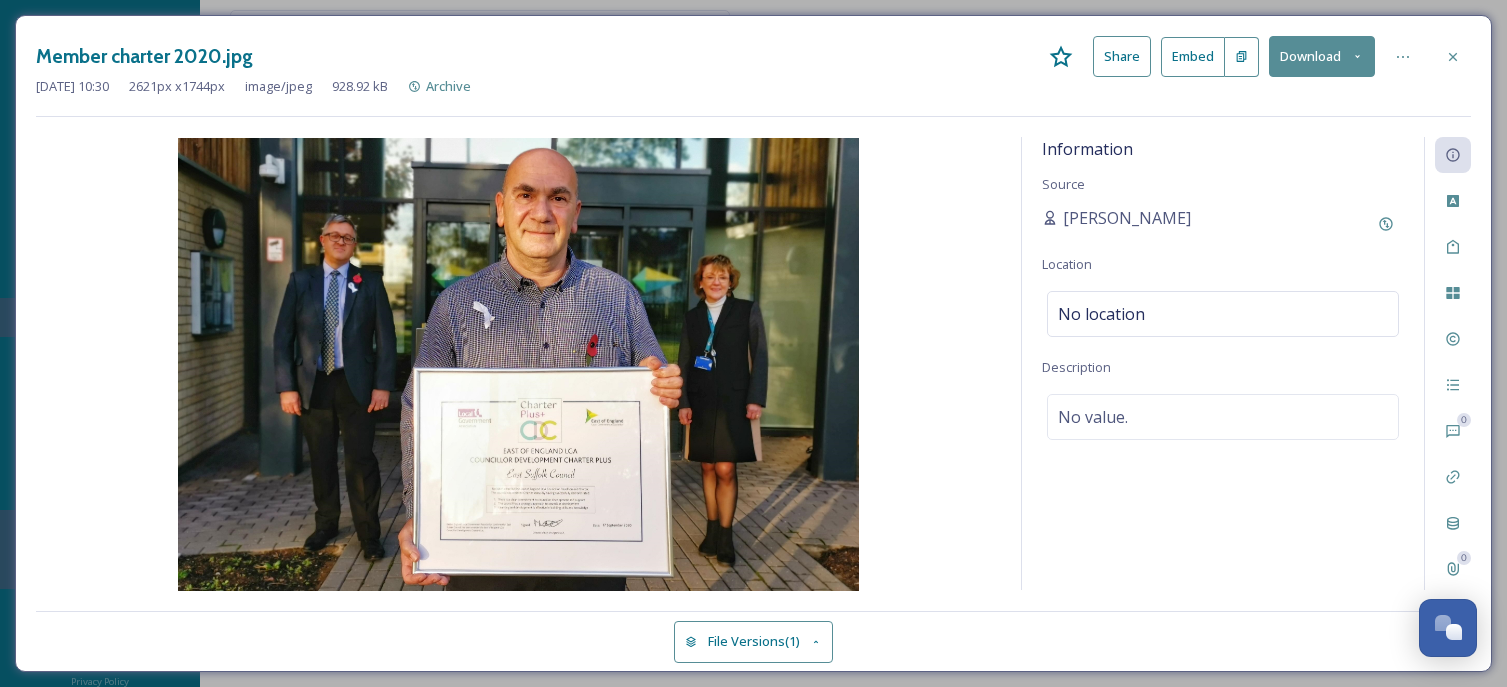 click on "Member charter 2020.jpg Share Embed Download Apr 22 2025 10:30 2621 px x  1744 px image/jpeg 928.92 kB Archive Information Source Lydia Richardson Location No location Description No value. 0 0 File Versions  (1)" at bounding box center [753, 343] 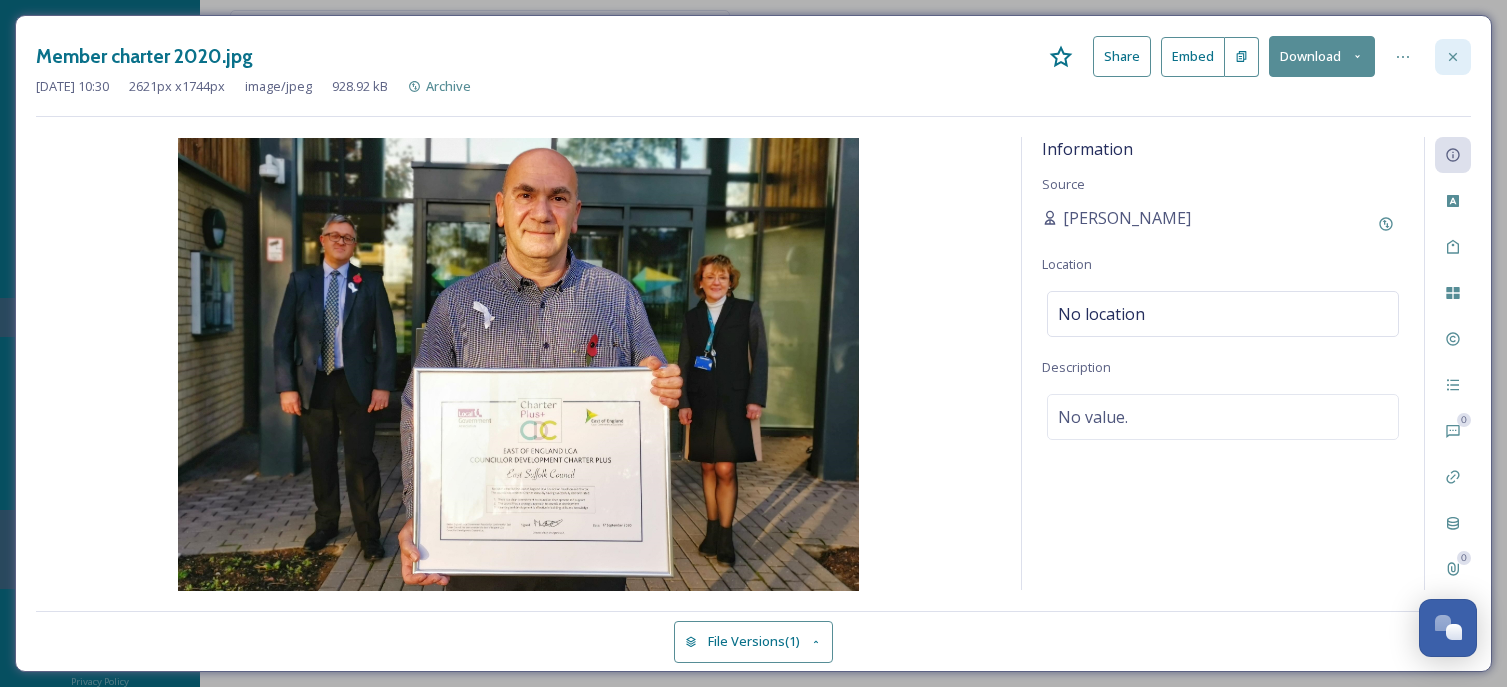 click 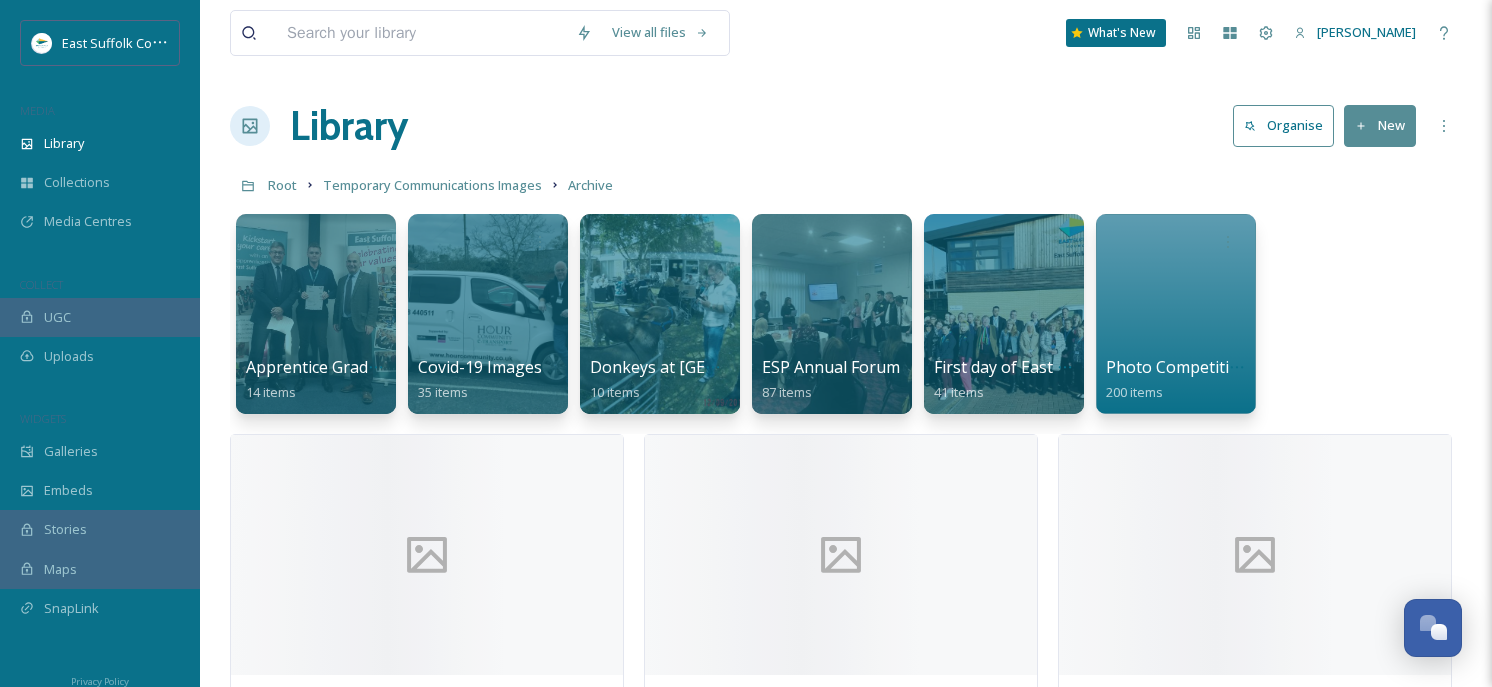 click at bounding box center [421, 33] 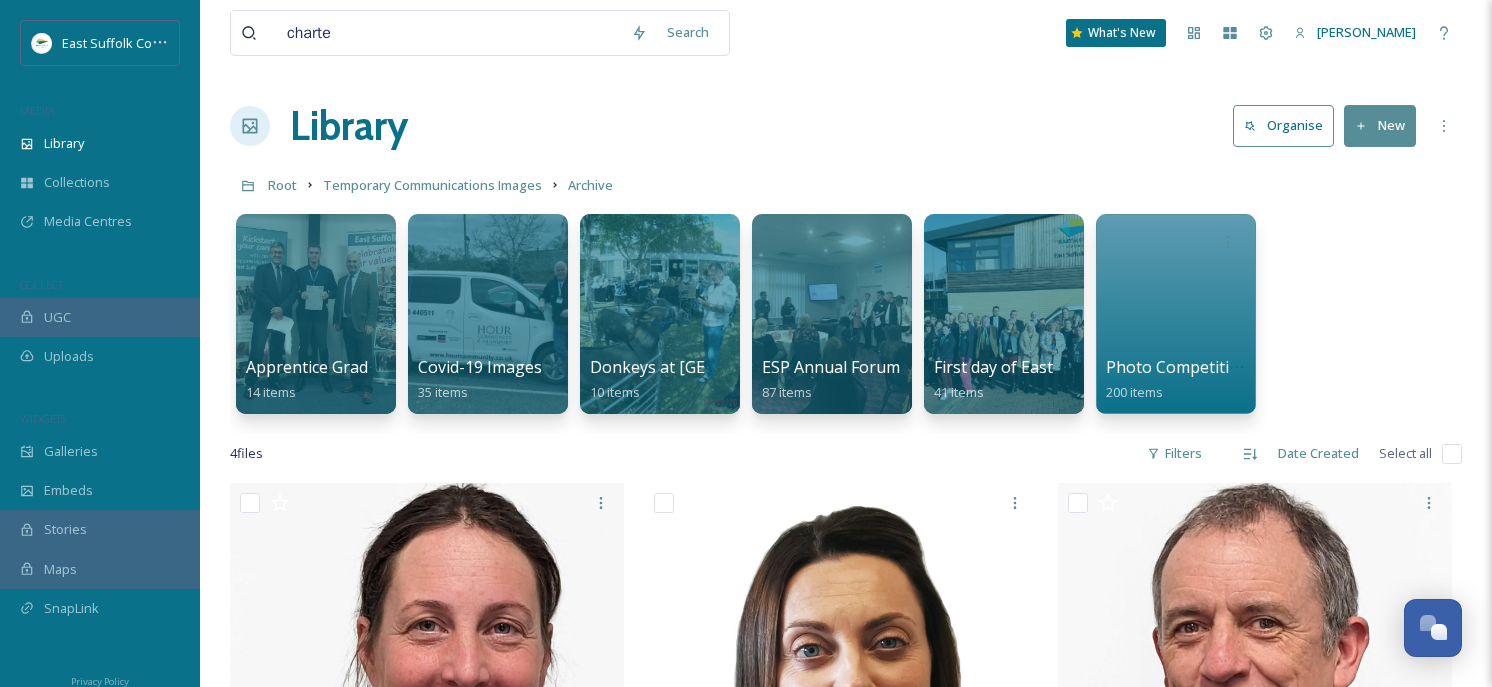 type on "charter" 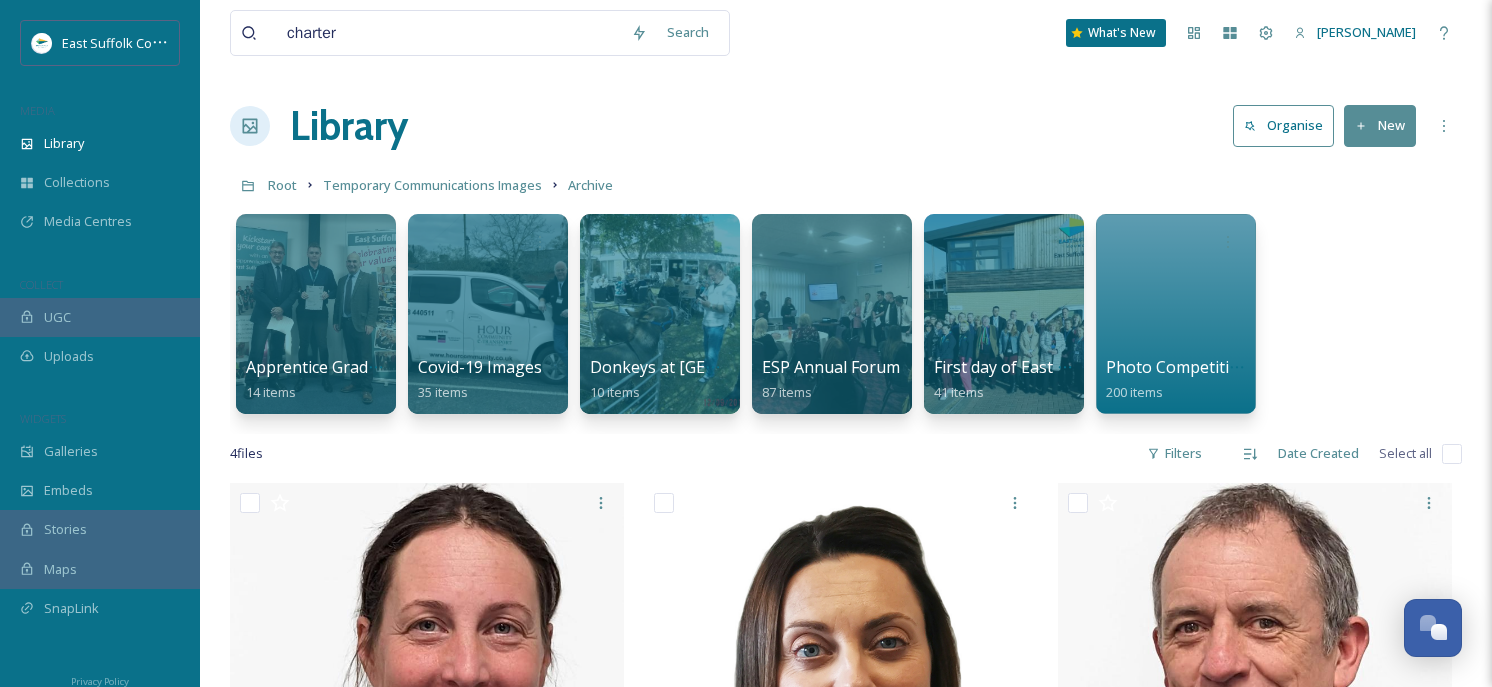 type 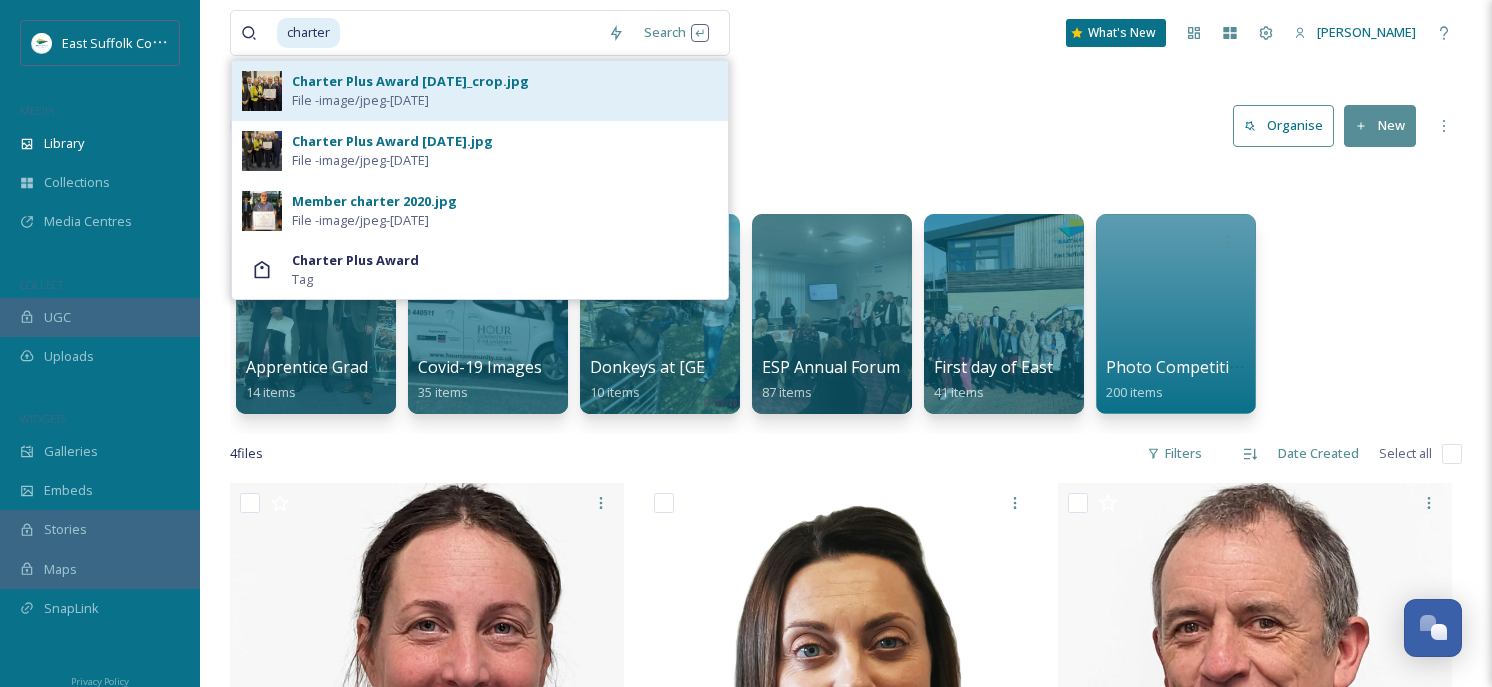 click on "Charter Plus Award January 2024_crop.jpg" at bounding box center [410, 81] 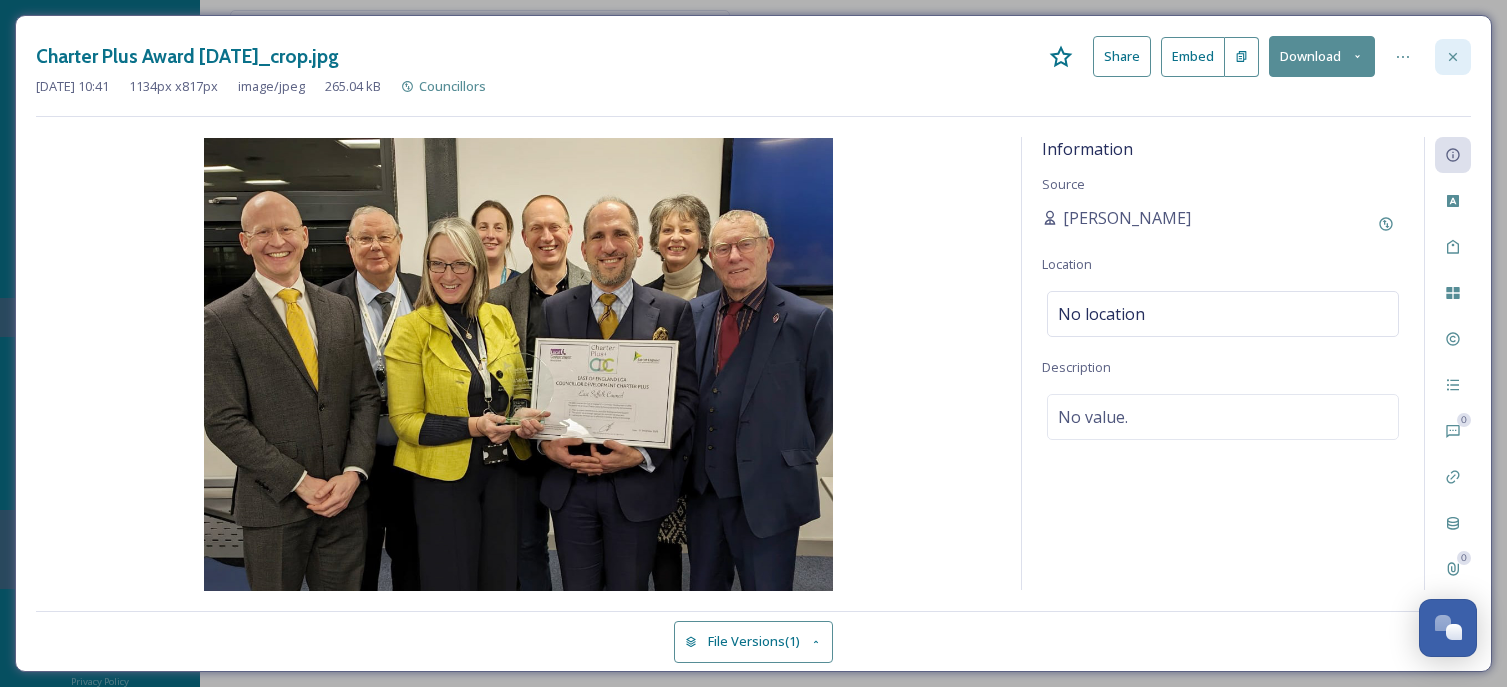 click 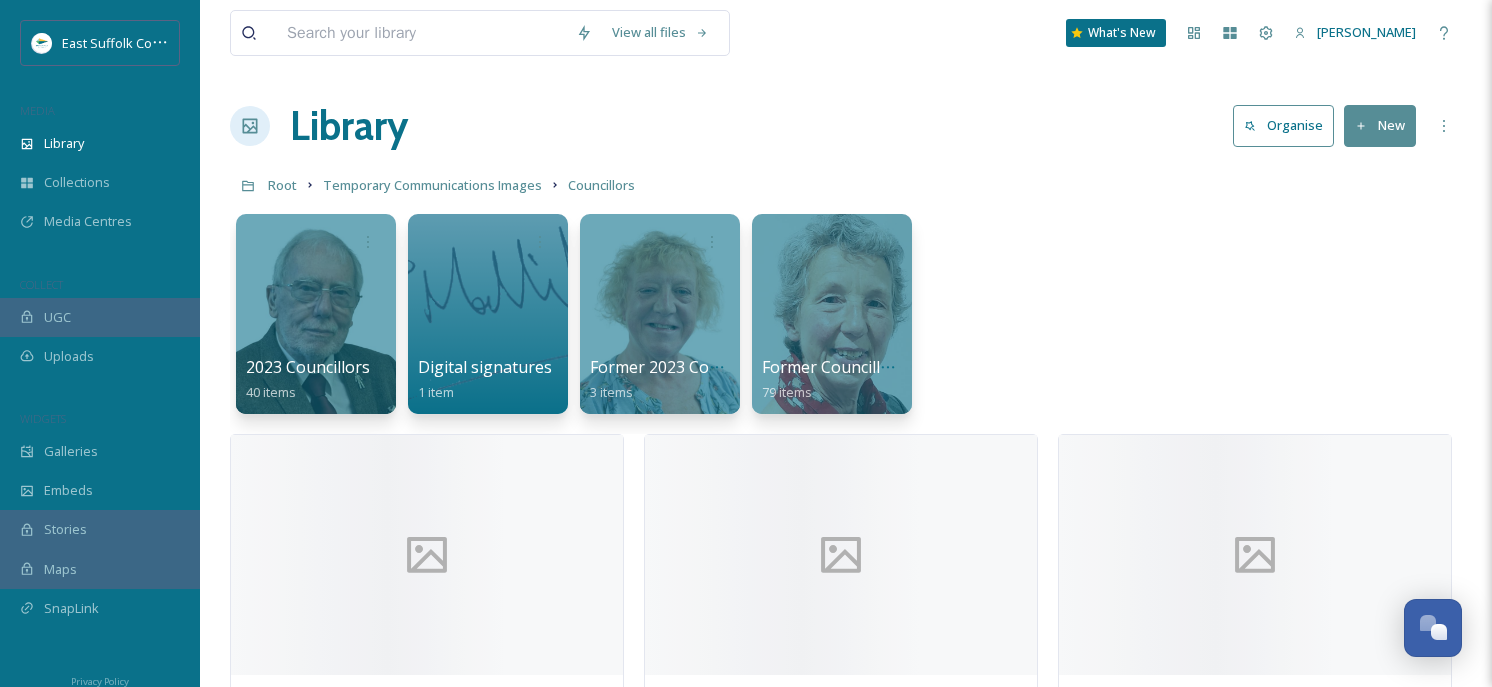 click at bounding box center [421, 33] 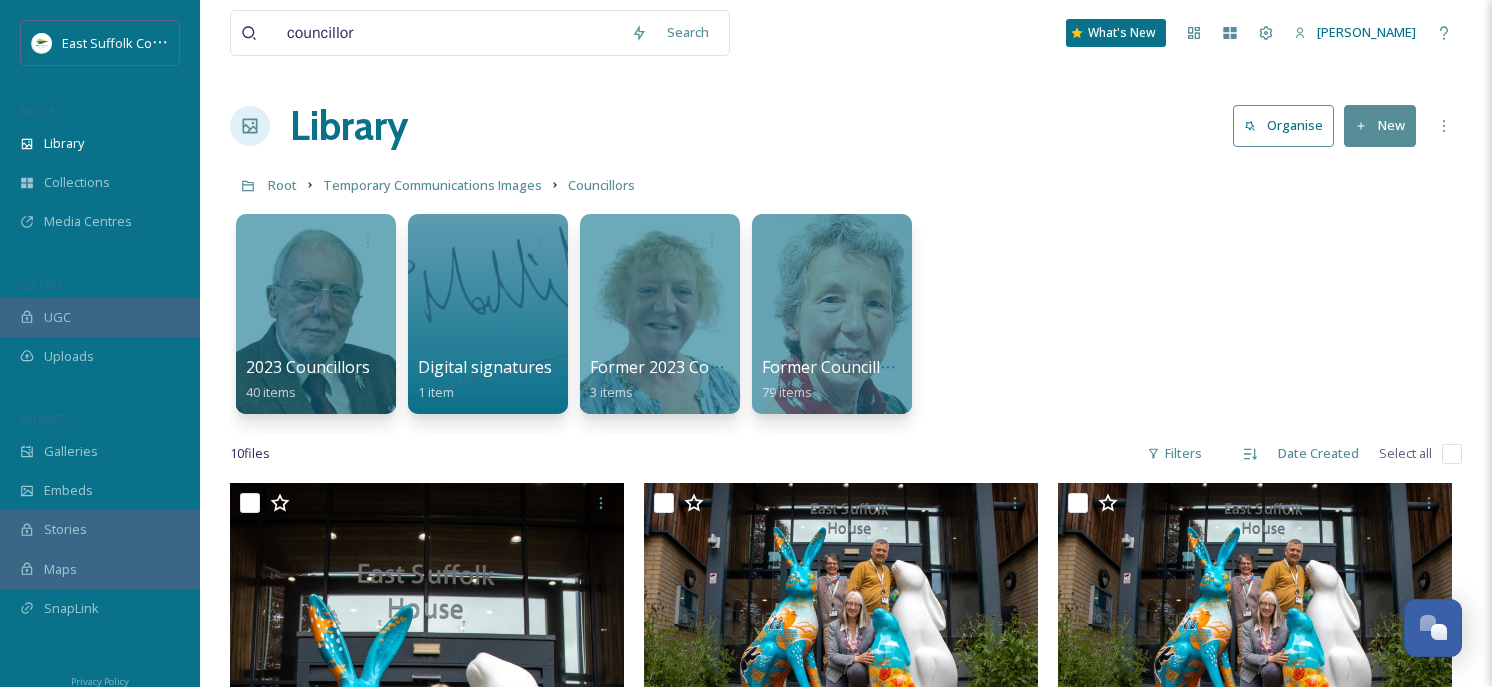 type on "councillors" 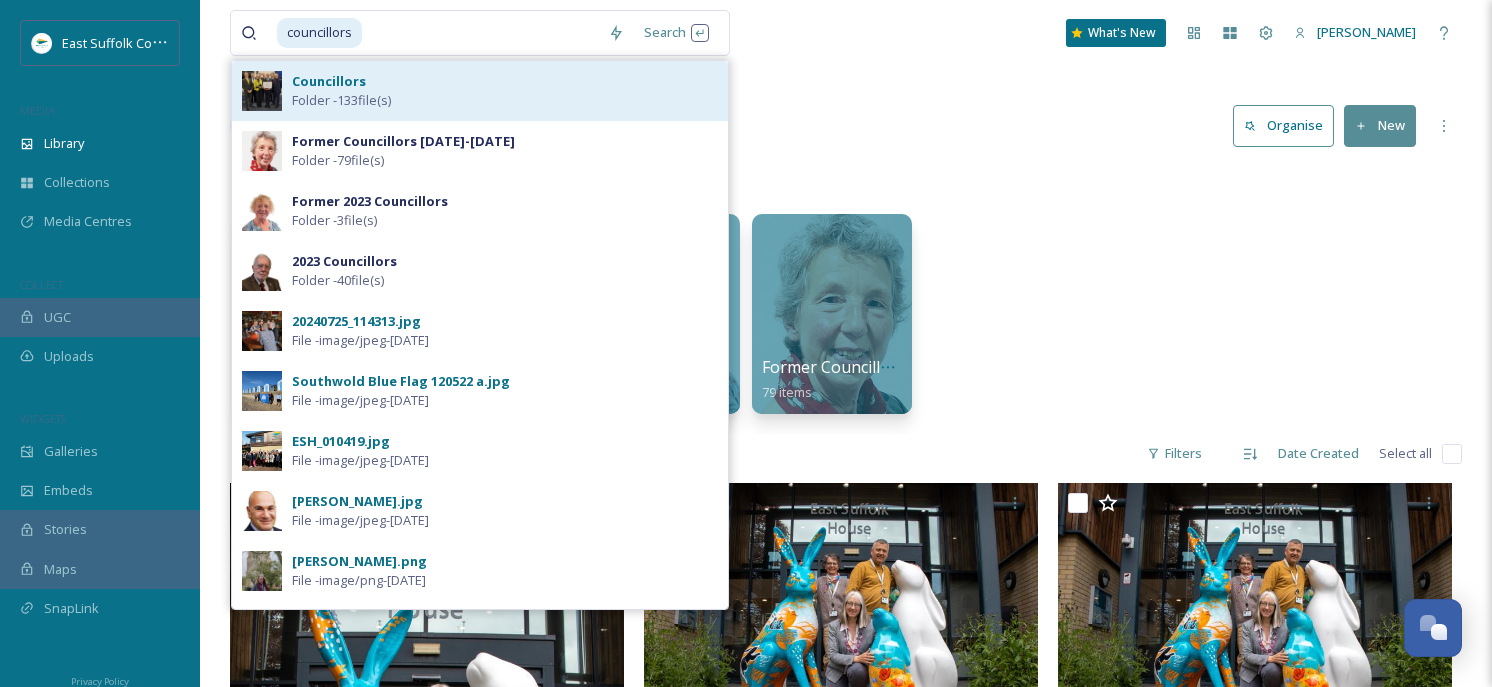 click on "Councillors Folder  -  133  file(s)" at bounding box center (505, 91) 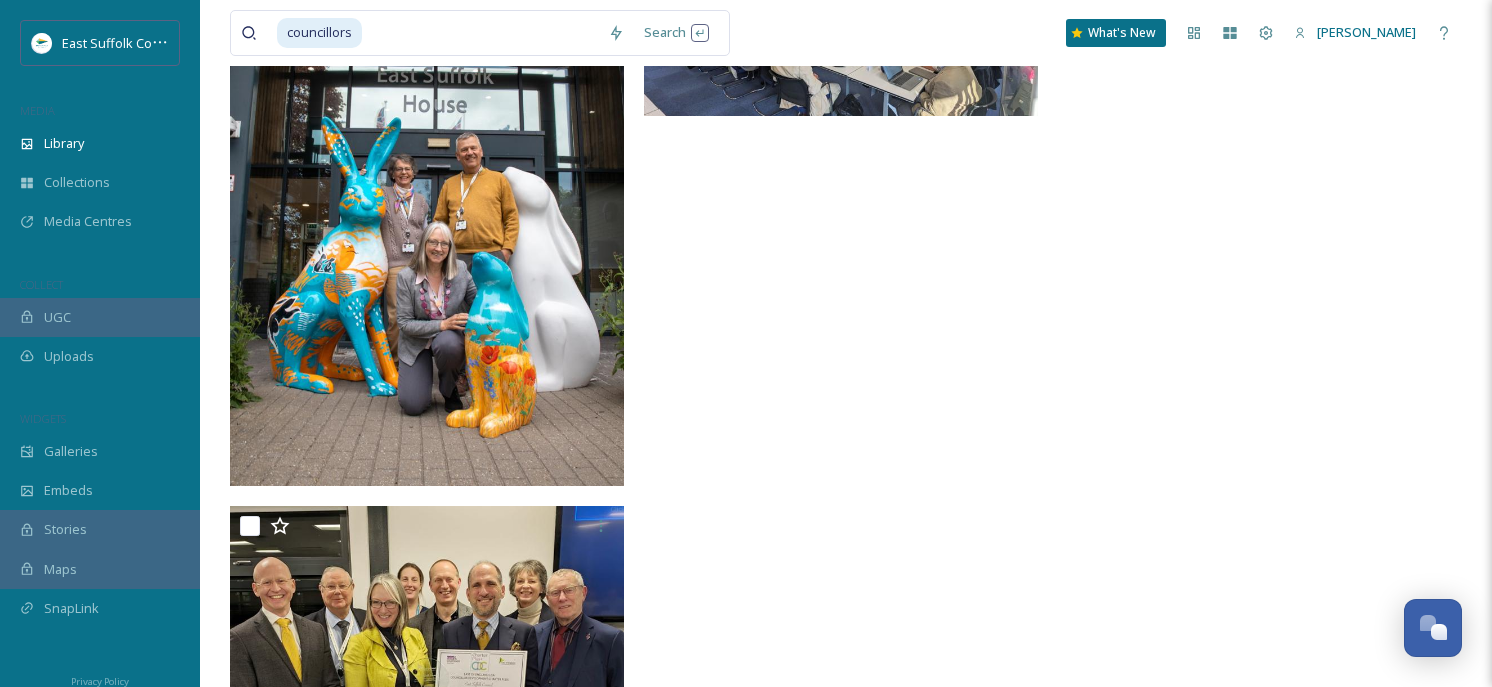 scroll, scrollTop: 1206, scrollLeft: 0, axis: vertical 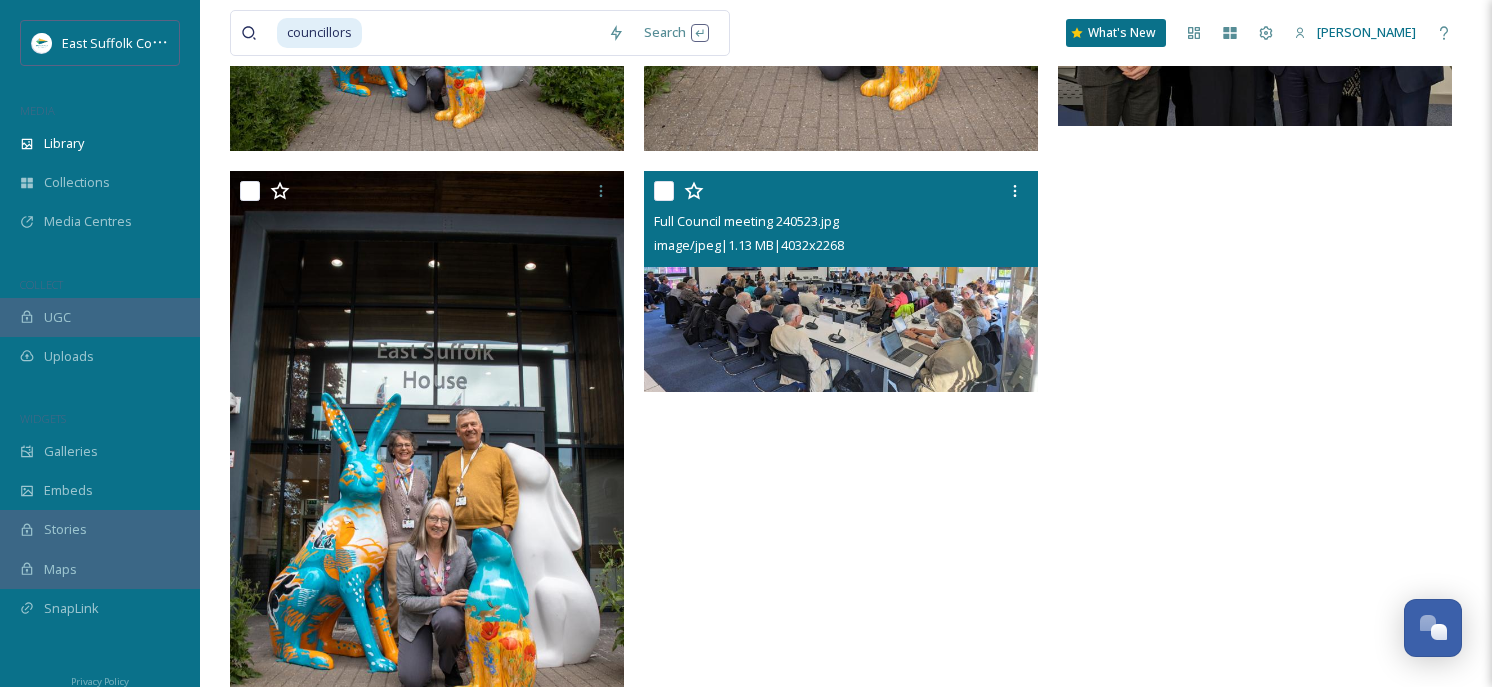 click at bounding box center (841, 282) 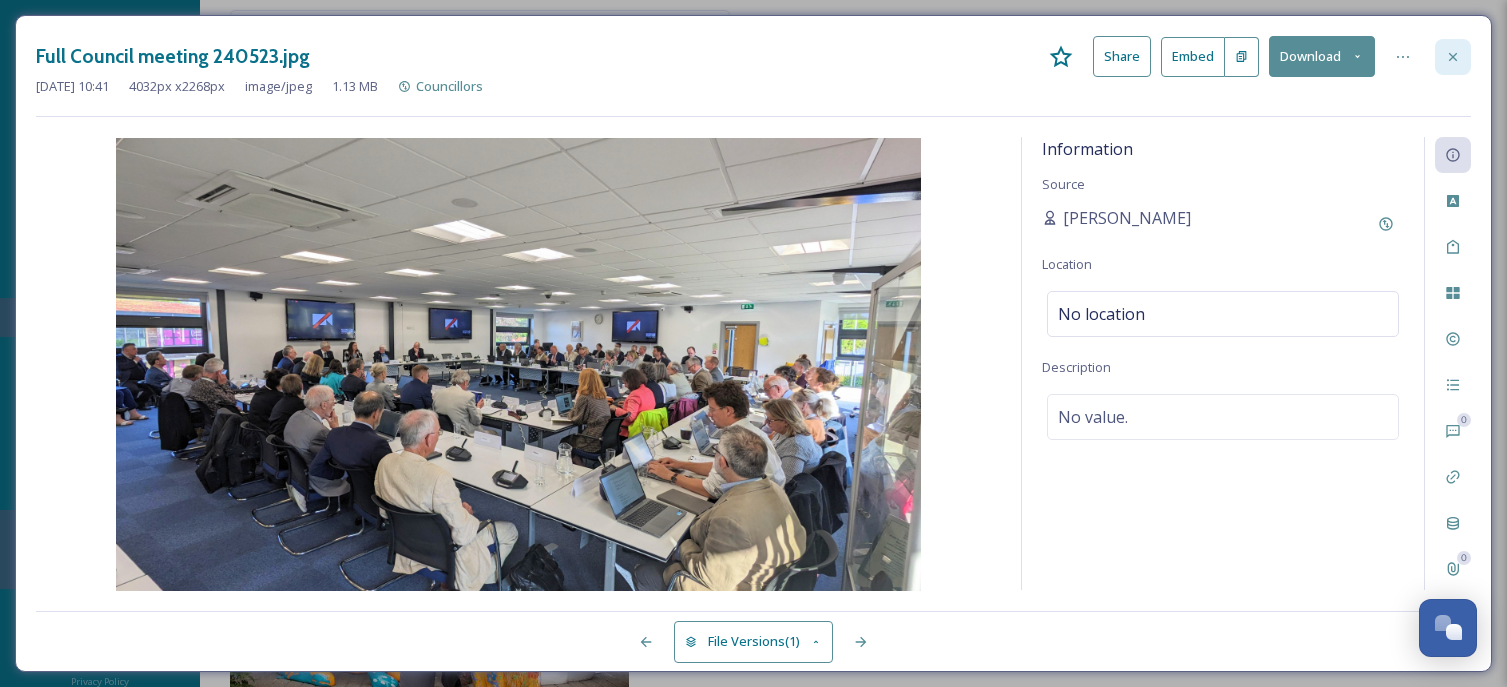 click at bounding box center (1453, 57) 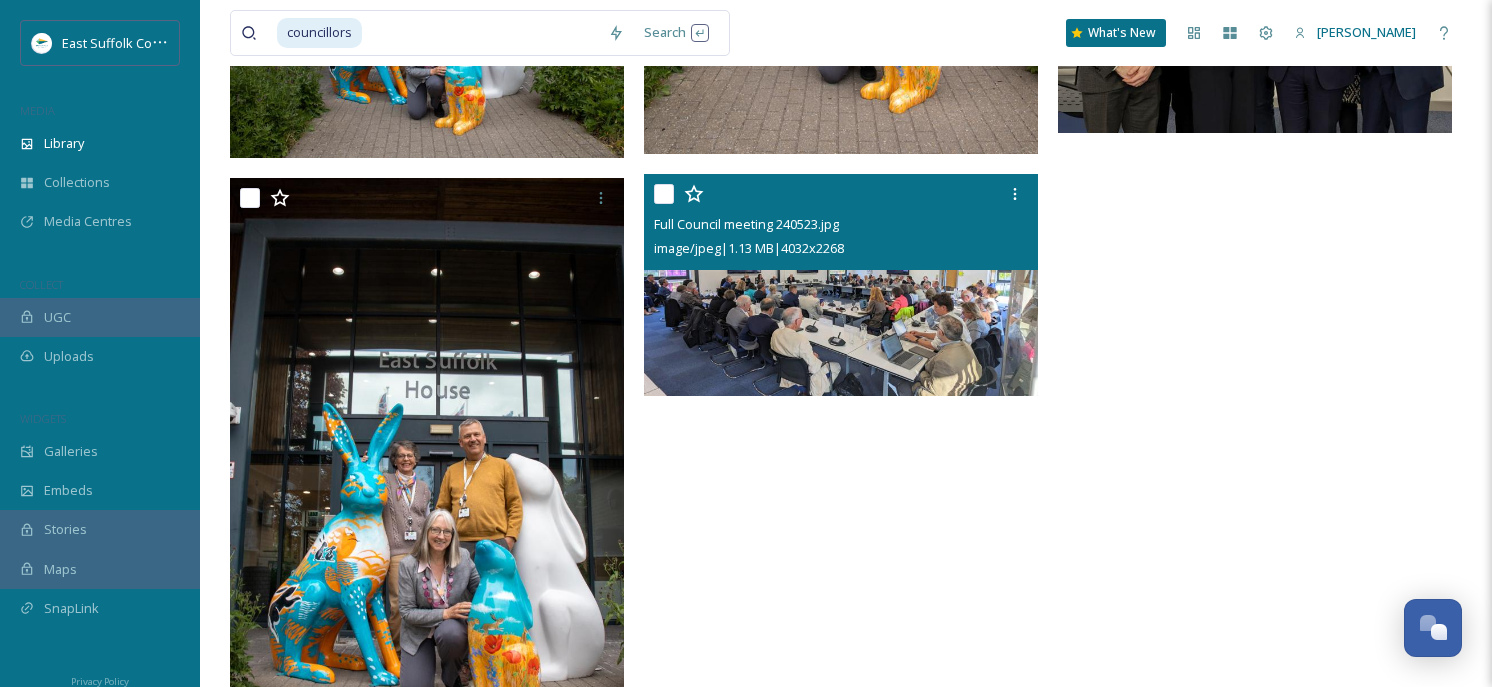 click at bounding box center (481, 33) 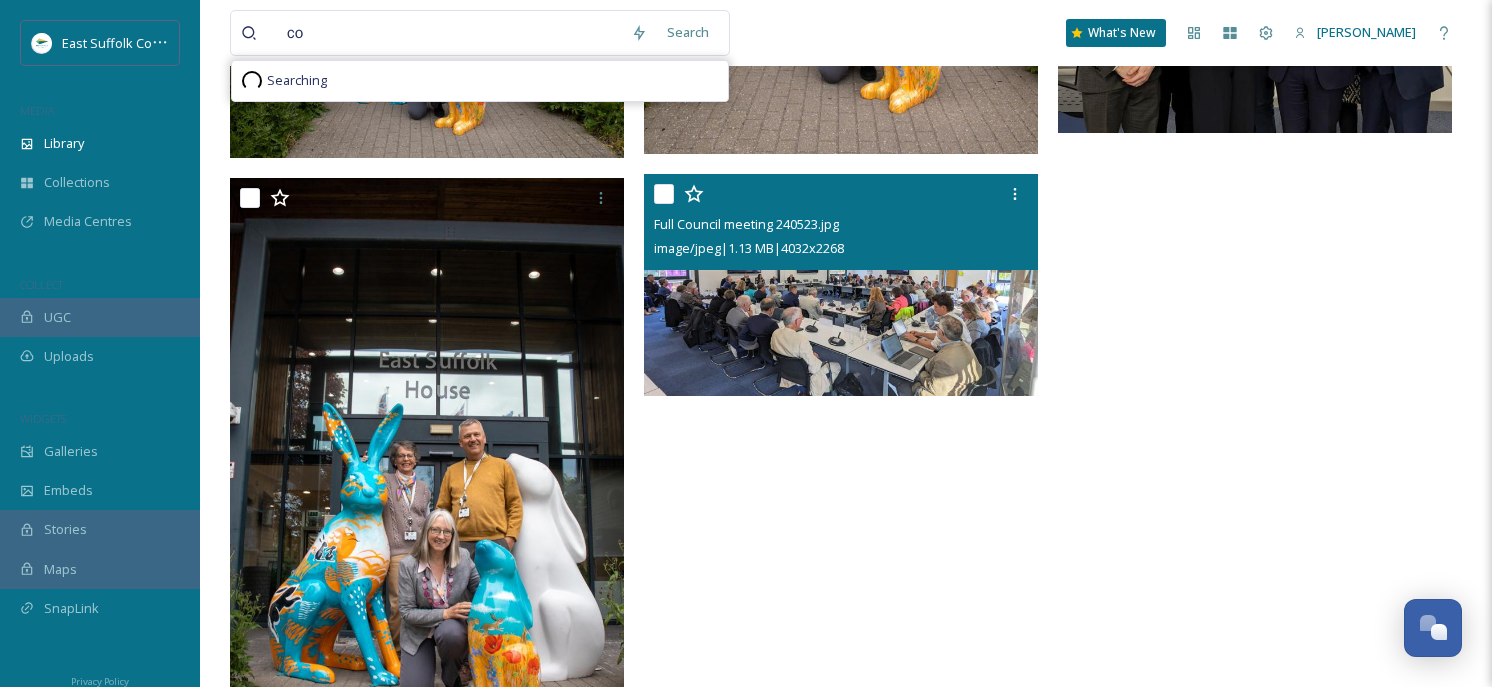 type on "c" 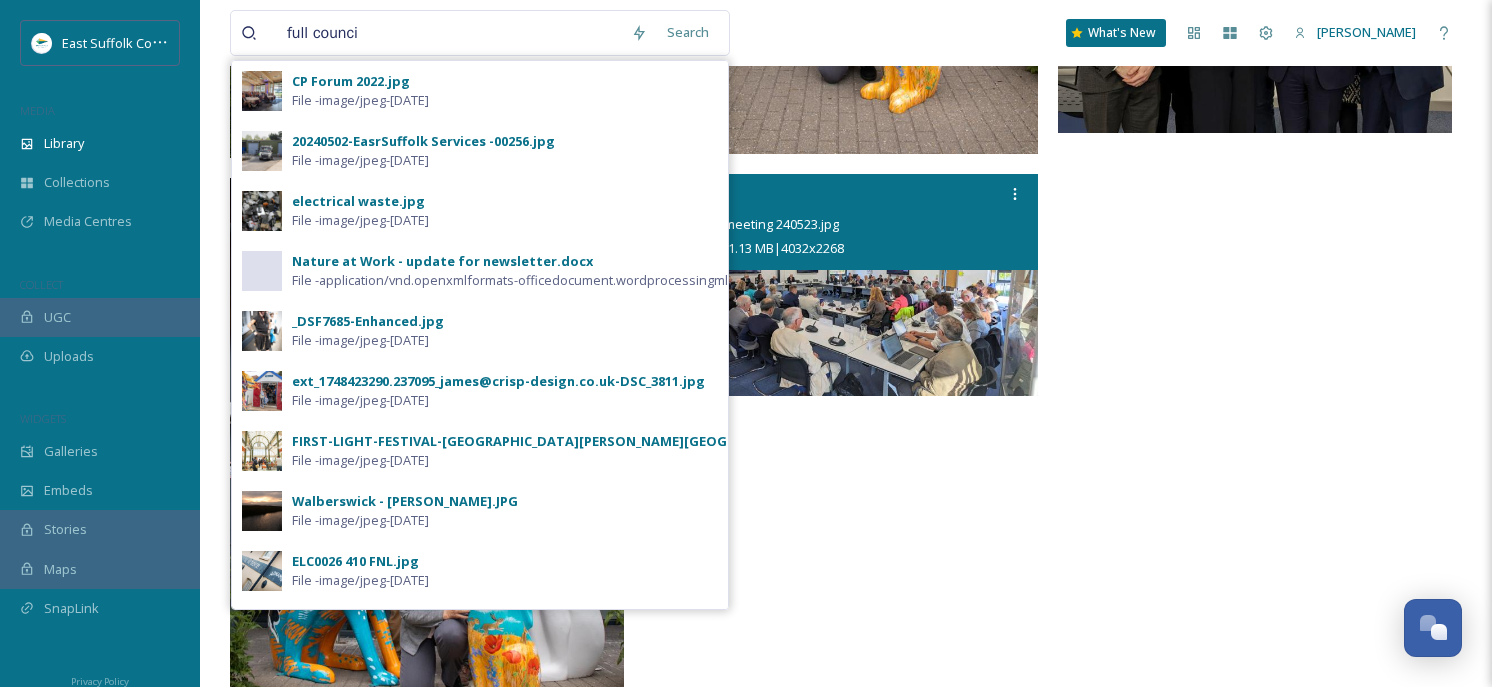 type on "full council" 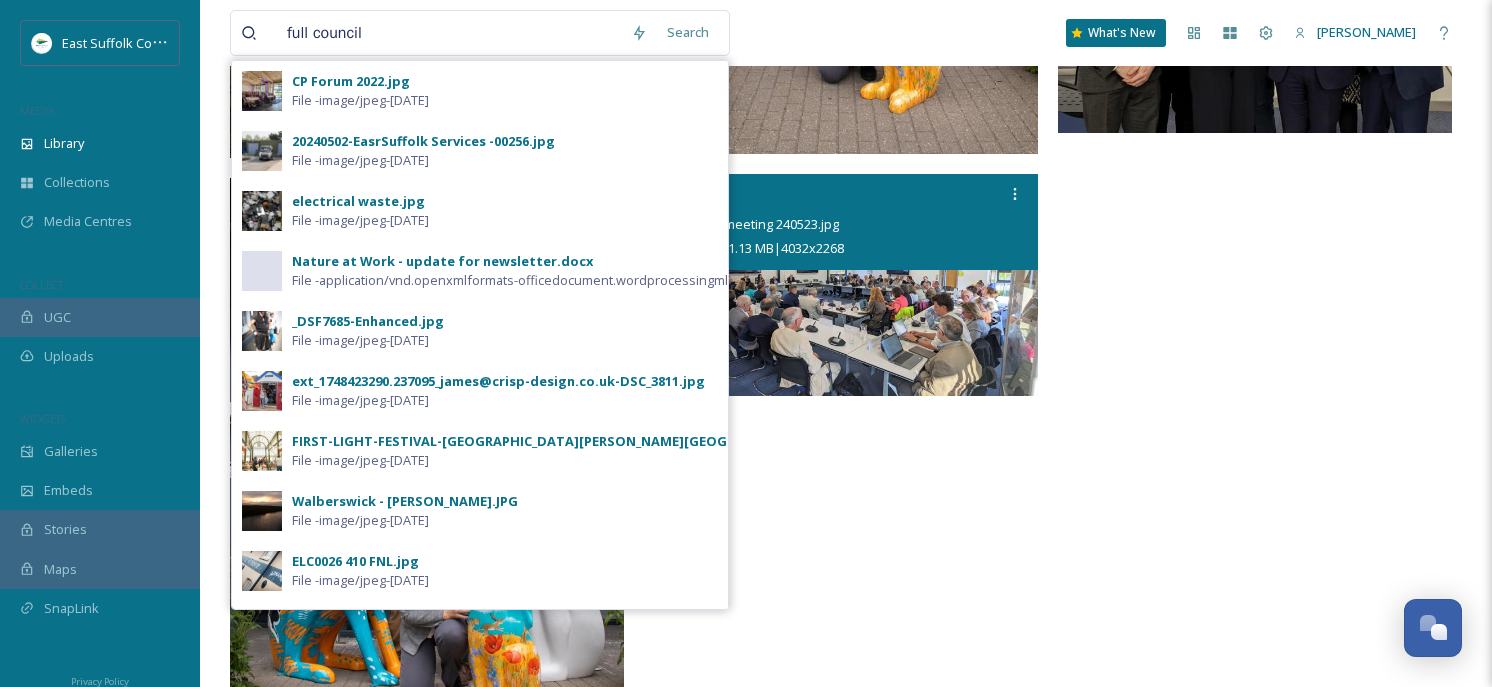 type 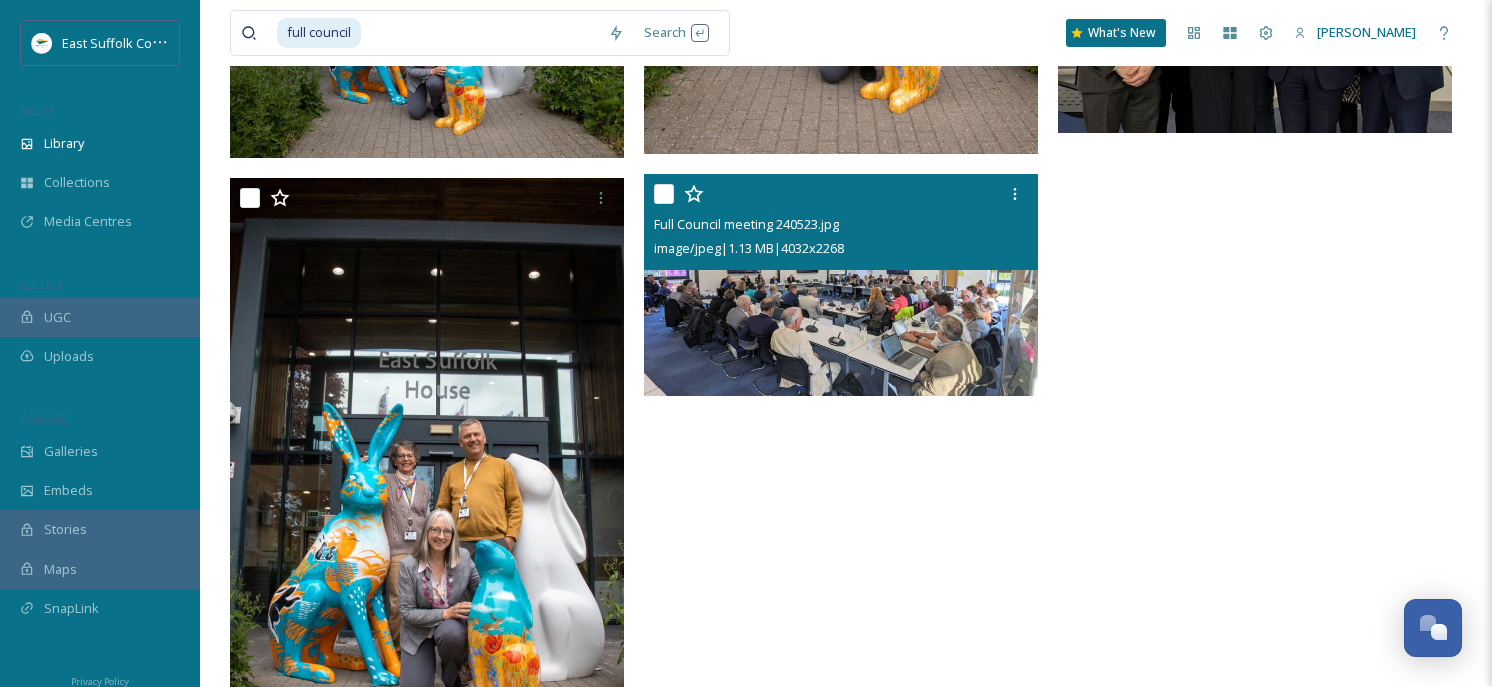 scroll, scrollTop: 0, scrollLeft: 0, axis: both 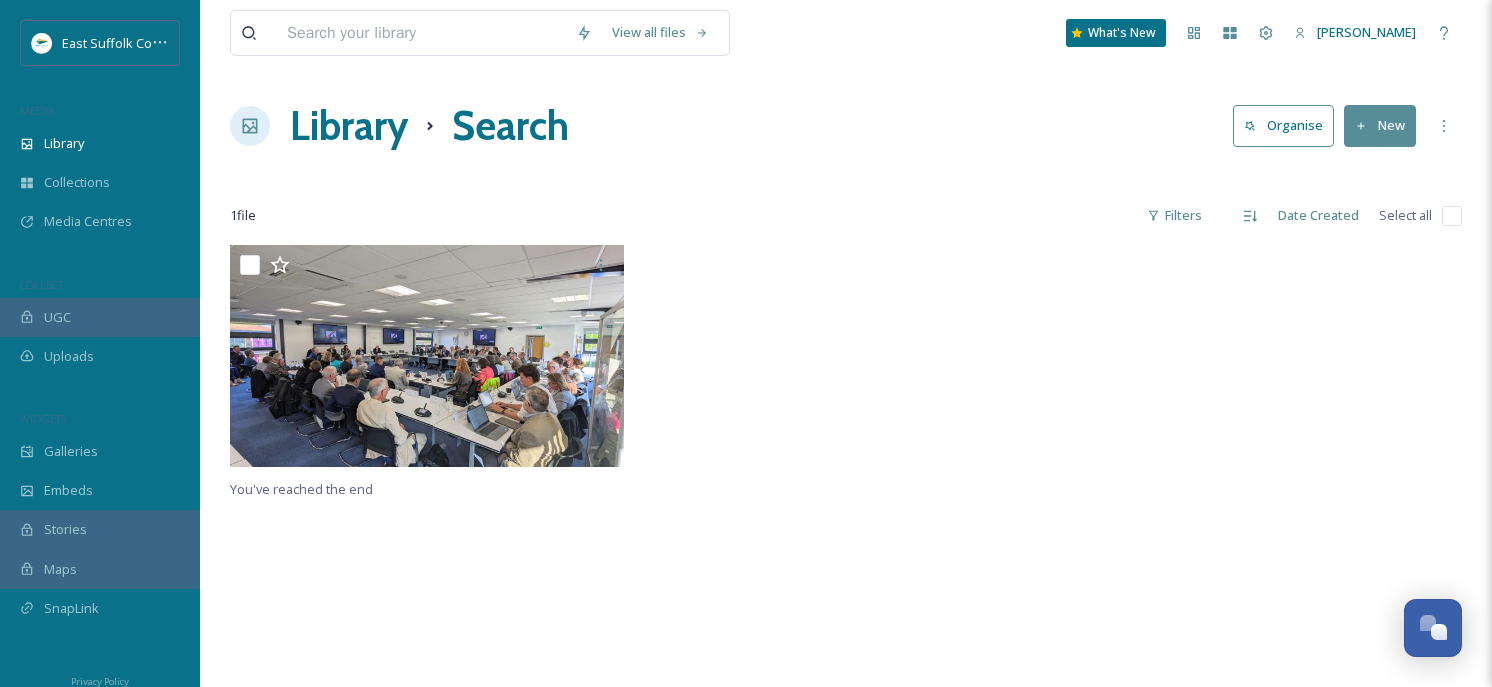 click at bounding box center [421, 33] 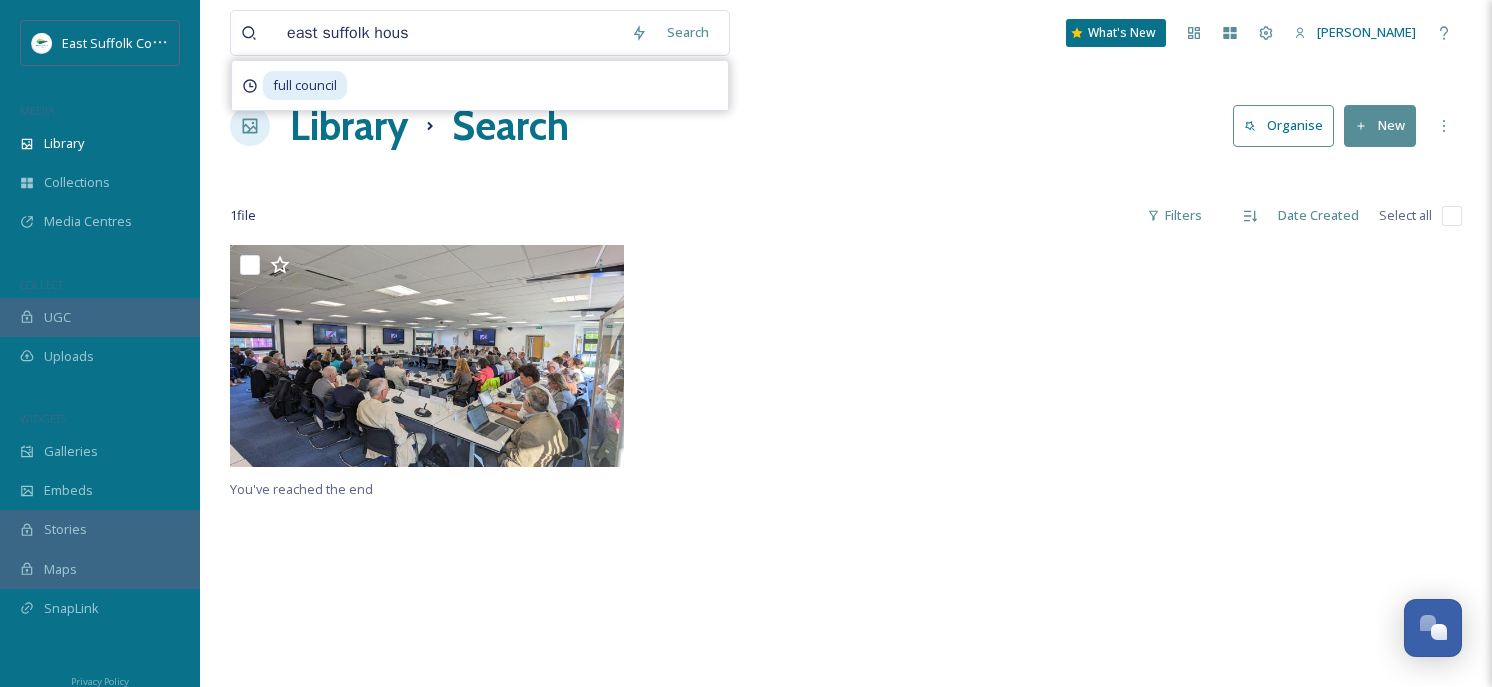 type on "east suffolk house" 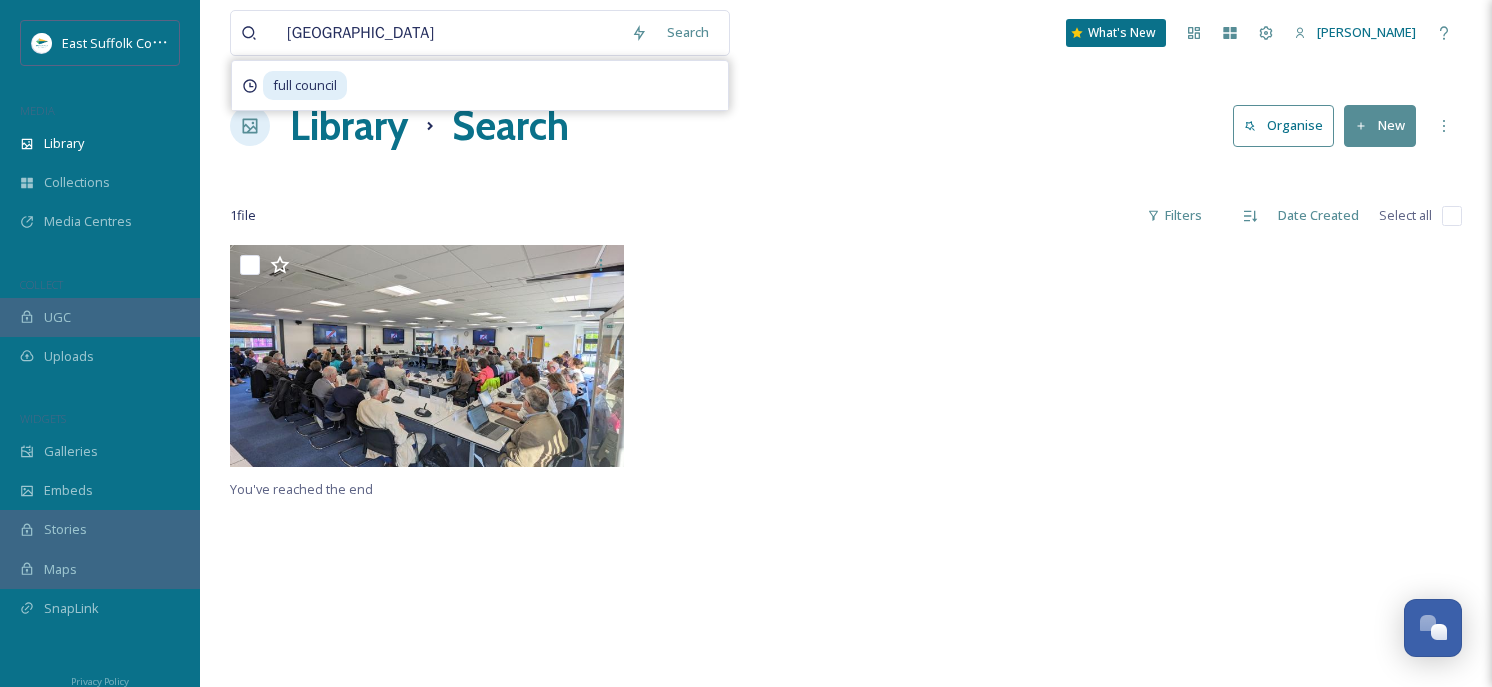 type 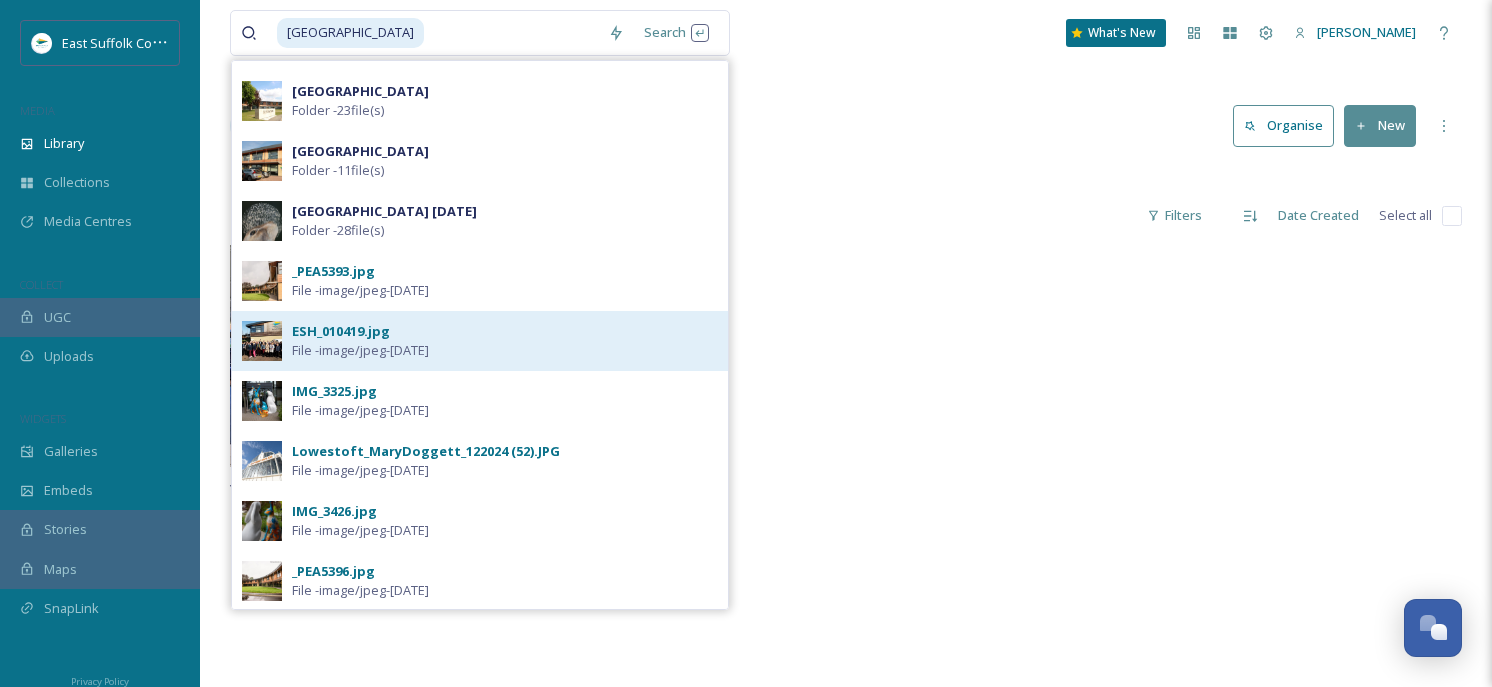 scroll, scrollTop: 0, scrollLeft: 0, axis: both 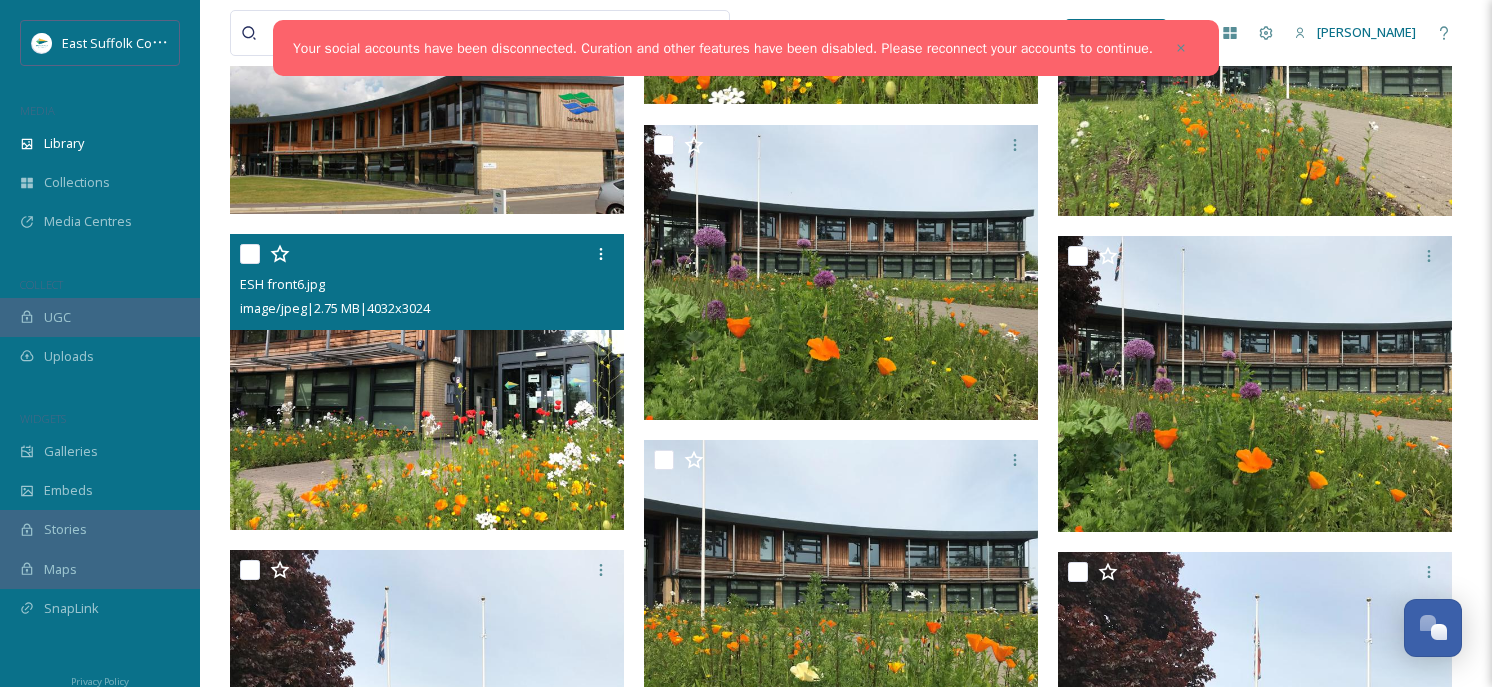 click at bounding box center (427, 382) 